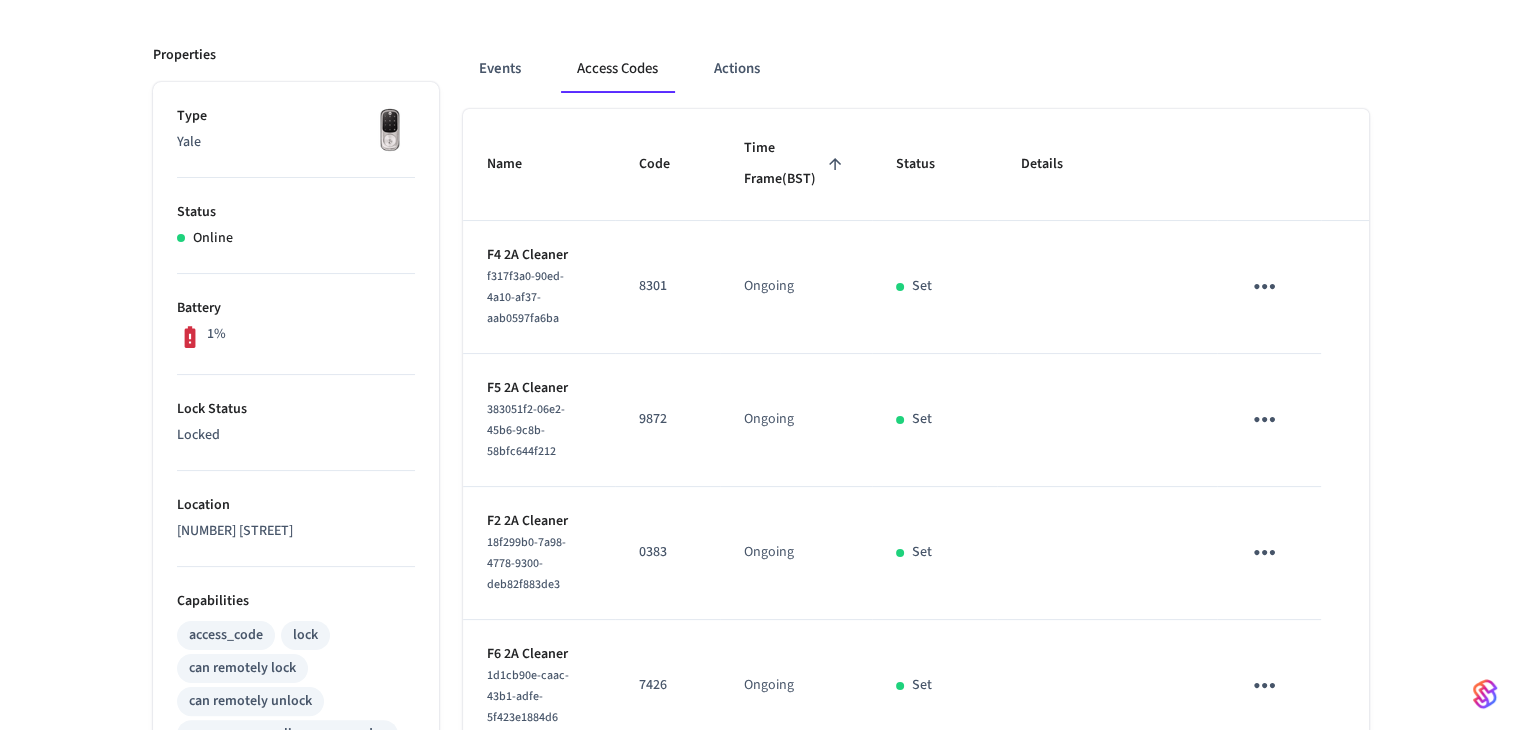 scroll, scrollTop: 0, scrollLeft: 0, axis: both 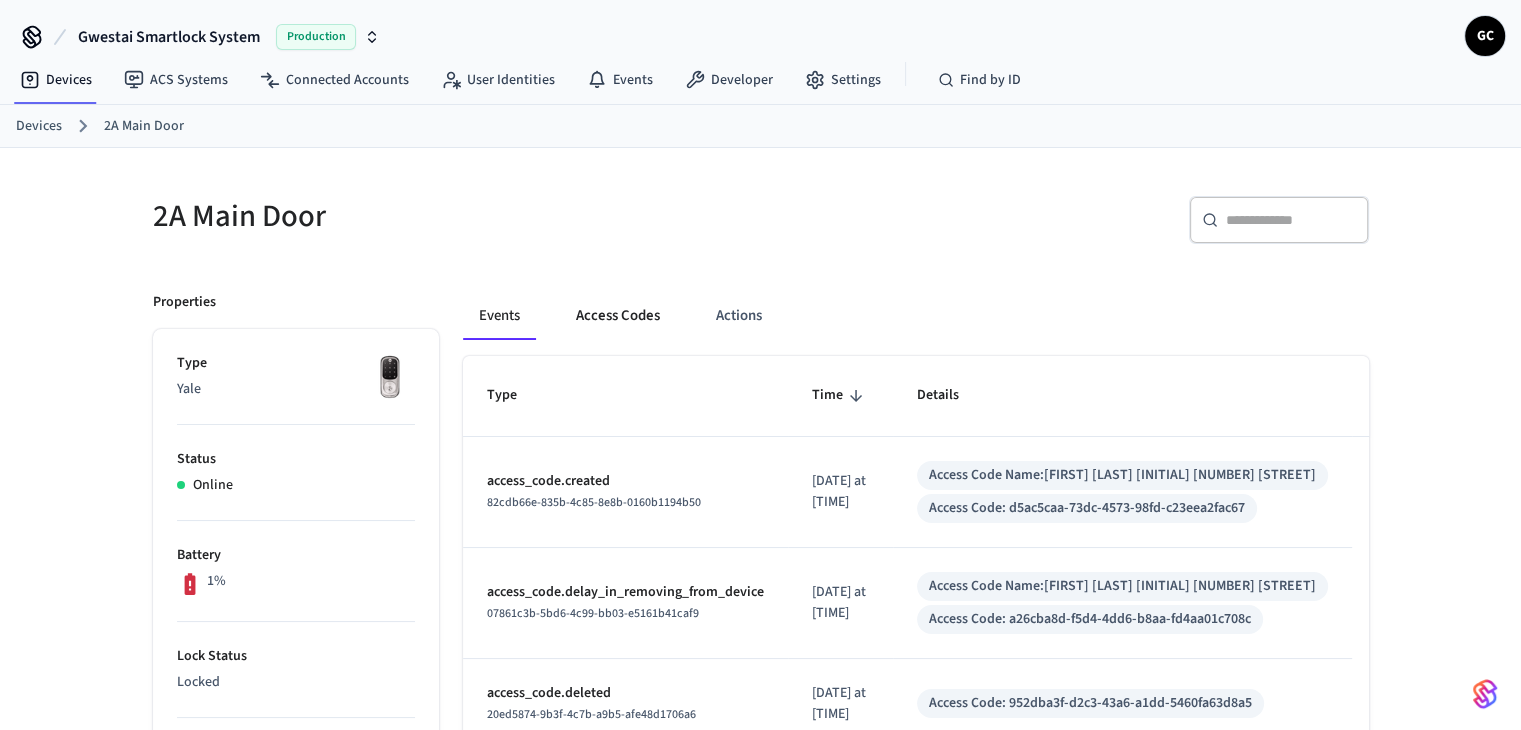 click on "Access Codes" at bounding box center [618, 316] 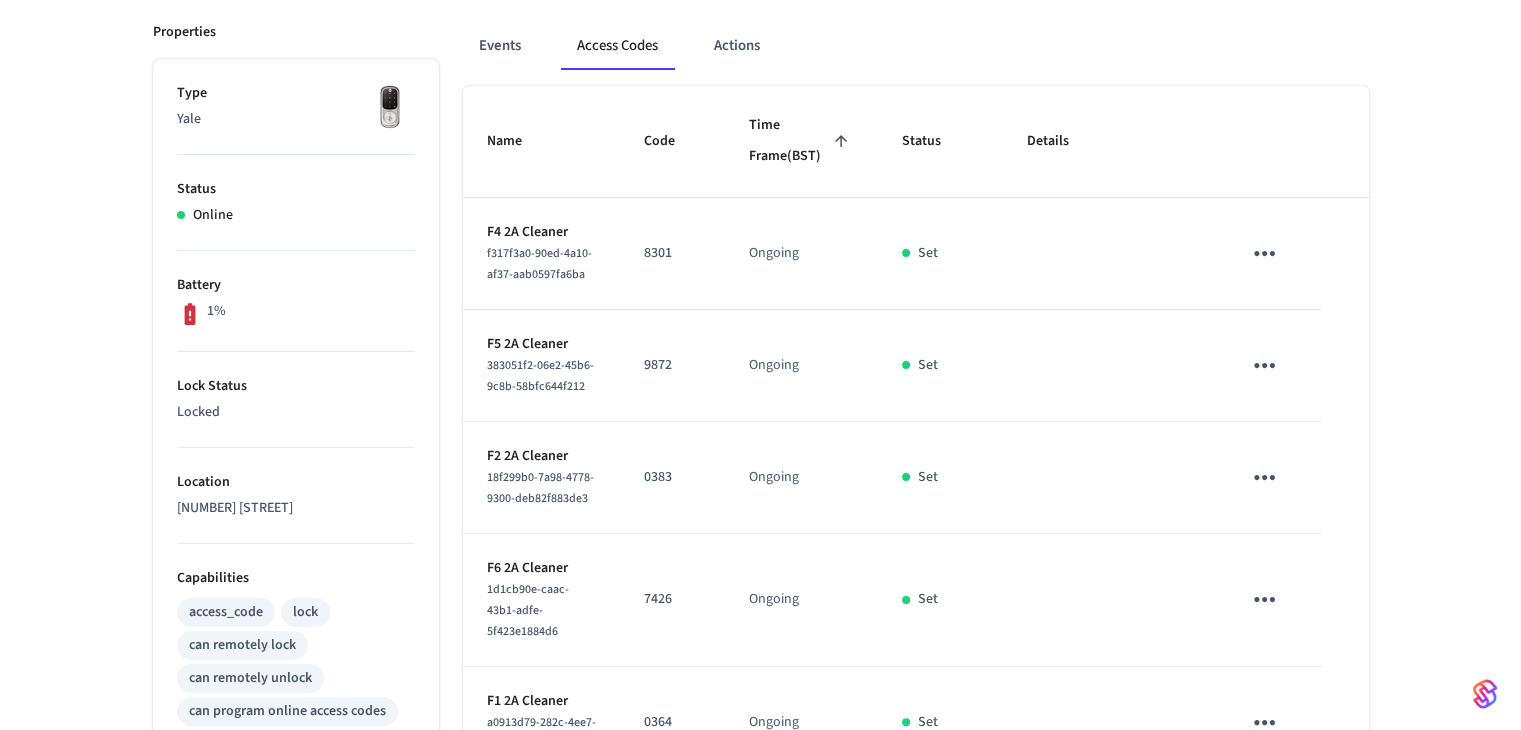 scroll, scrollTop: 0, scrollLeft: 0, axis: both 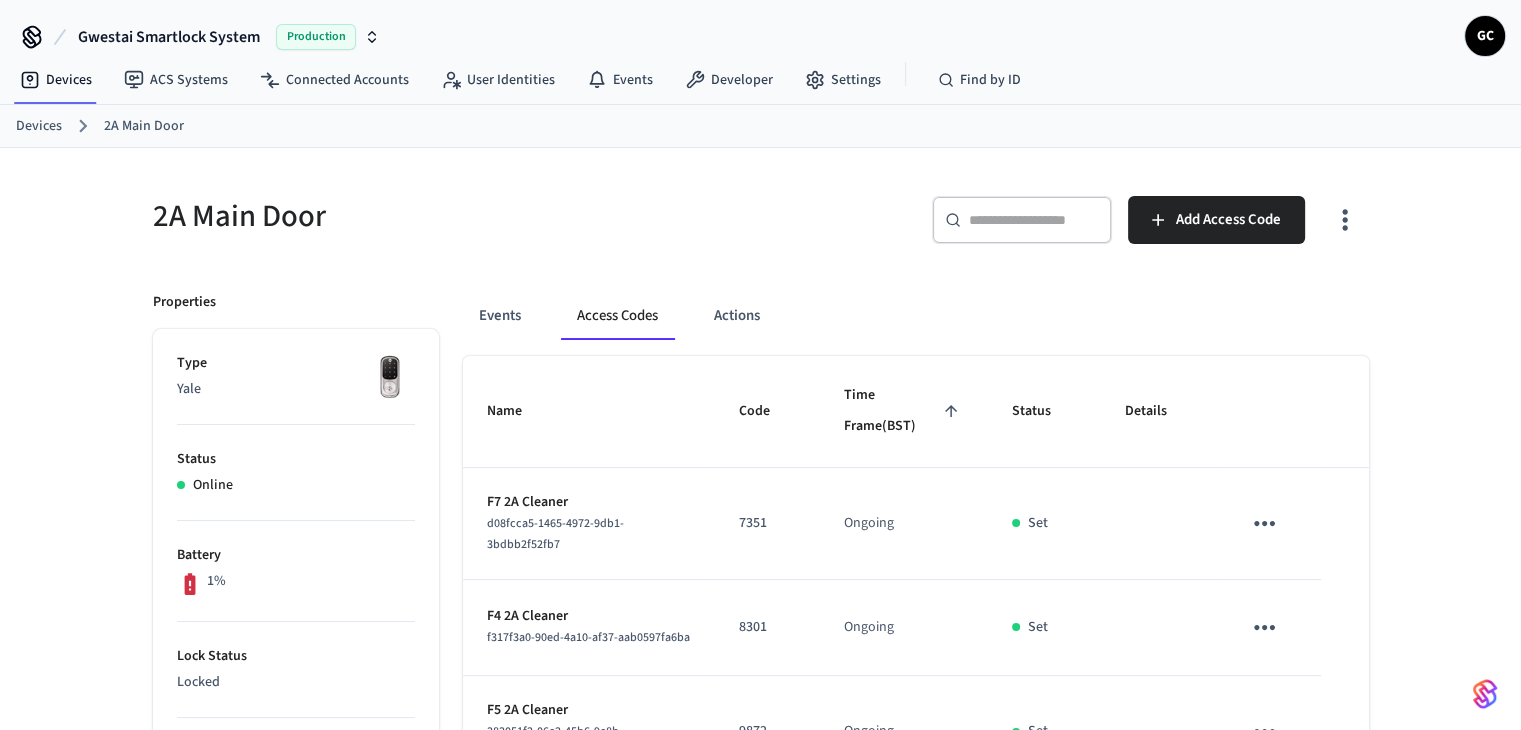 click on "Devices 2A Main Door" at bounding box center [760, 126] 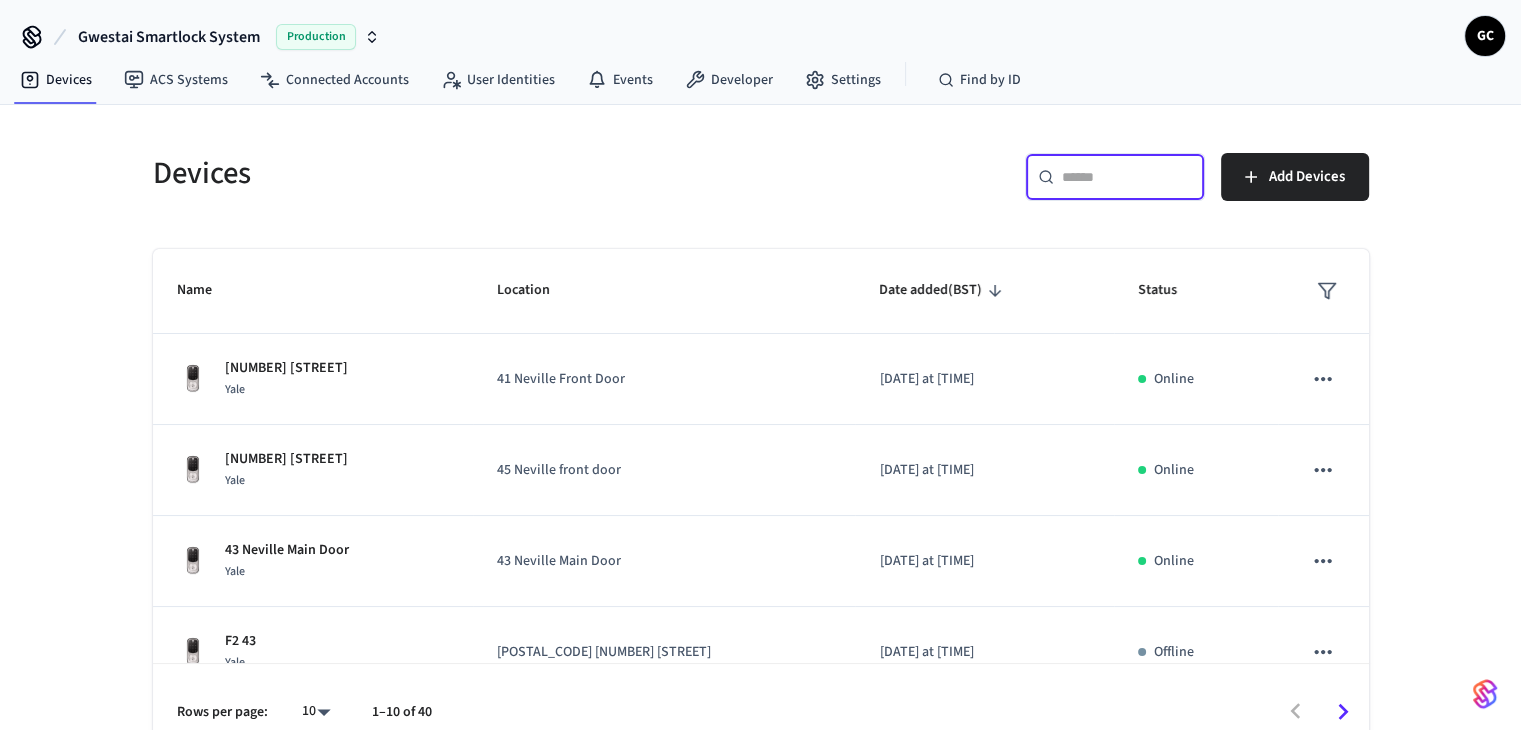 click at bounding box center [1127, 177] 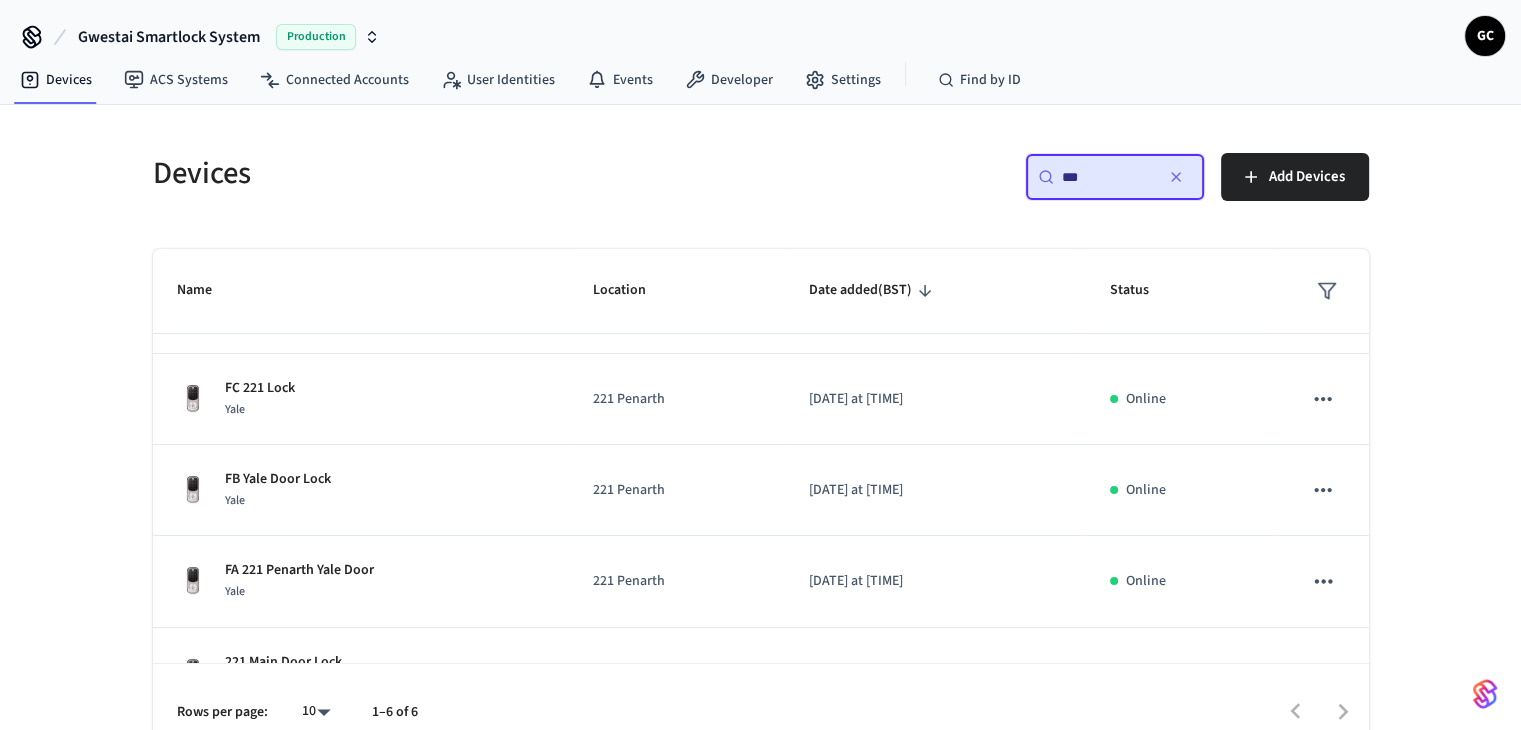 scroll, scrollTop: 200, scrollLeft: 0, axis: vertical 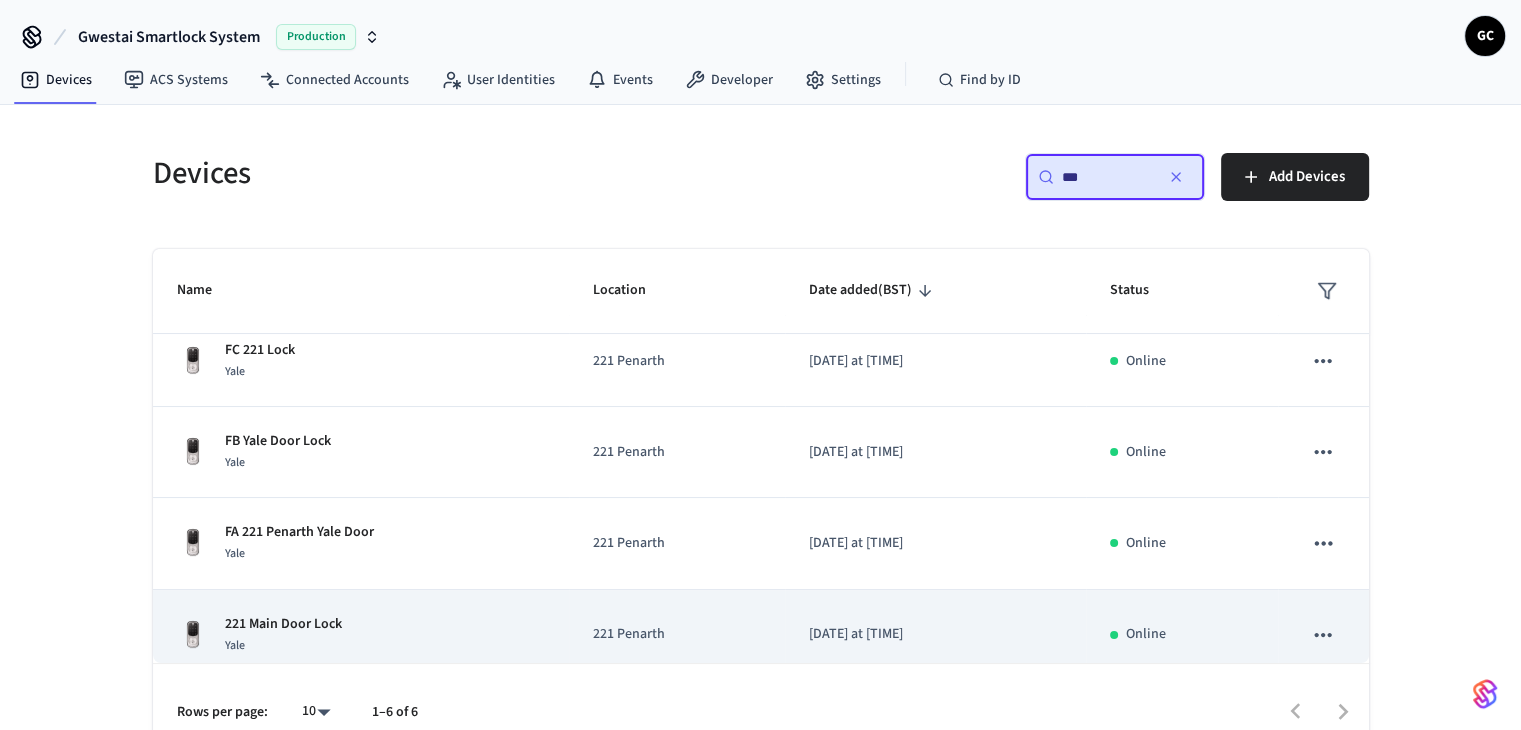 type on "***" 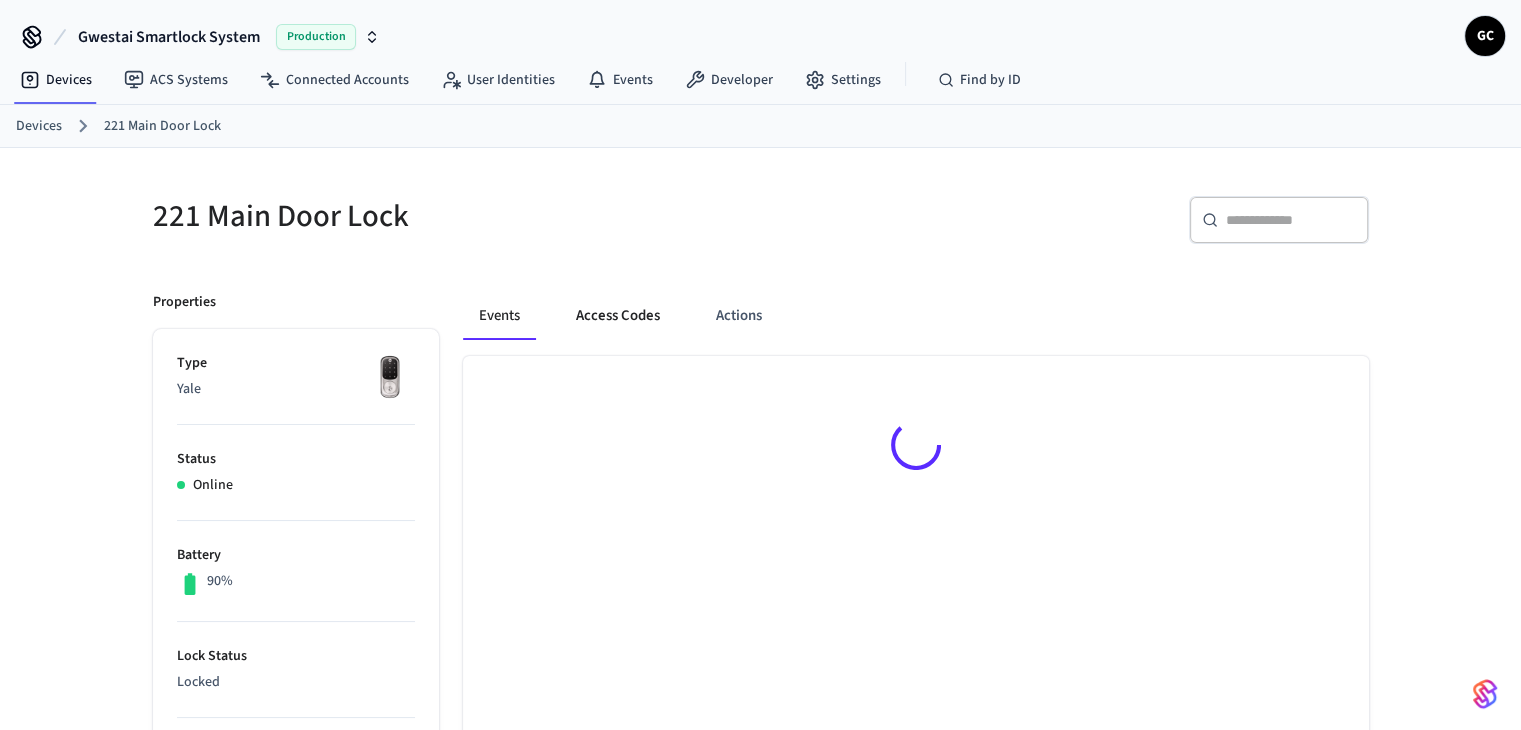 click on "Access Codes" at bounding box center (618, 316) 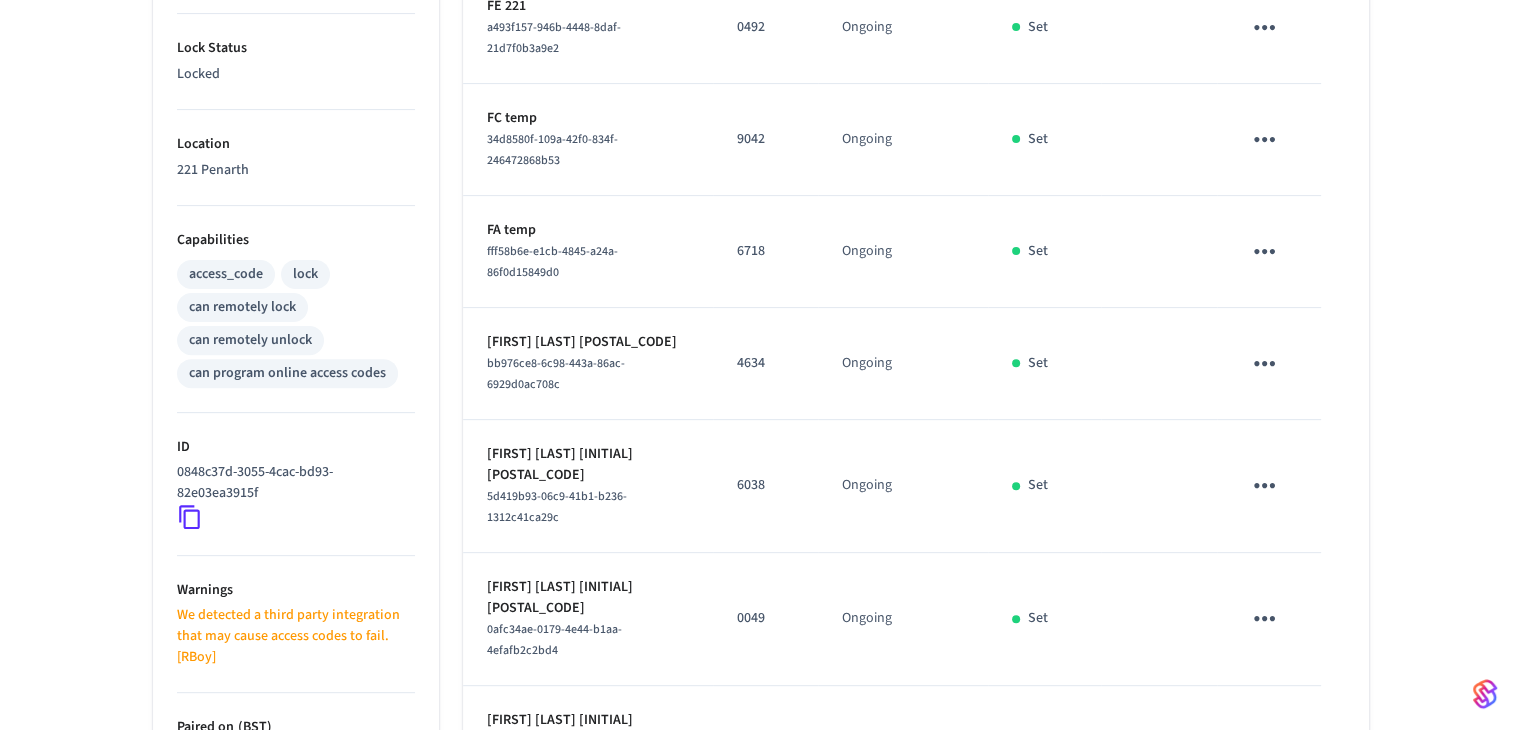 scroll, scrollTop: 952, scrollLeft: 0, axis: vertical 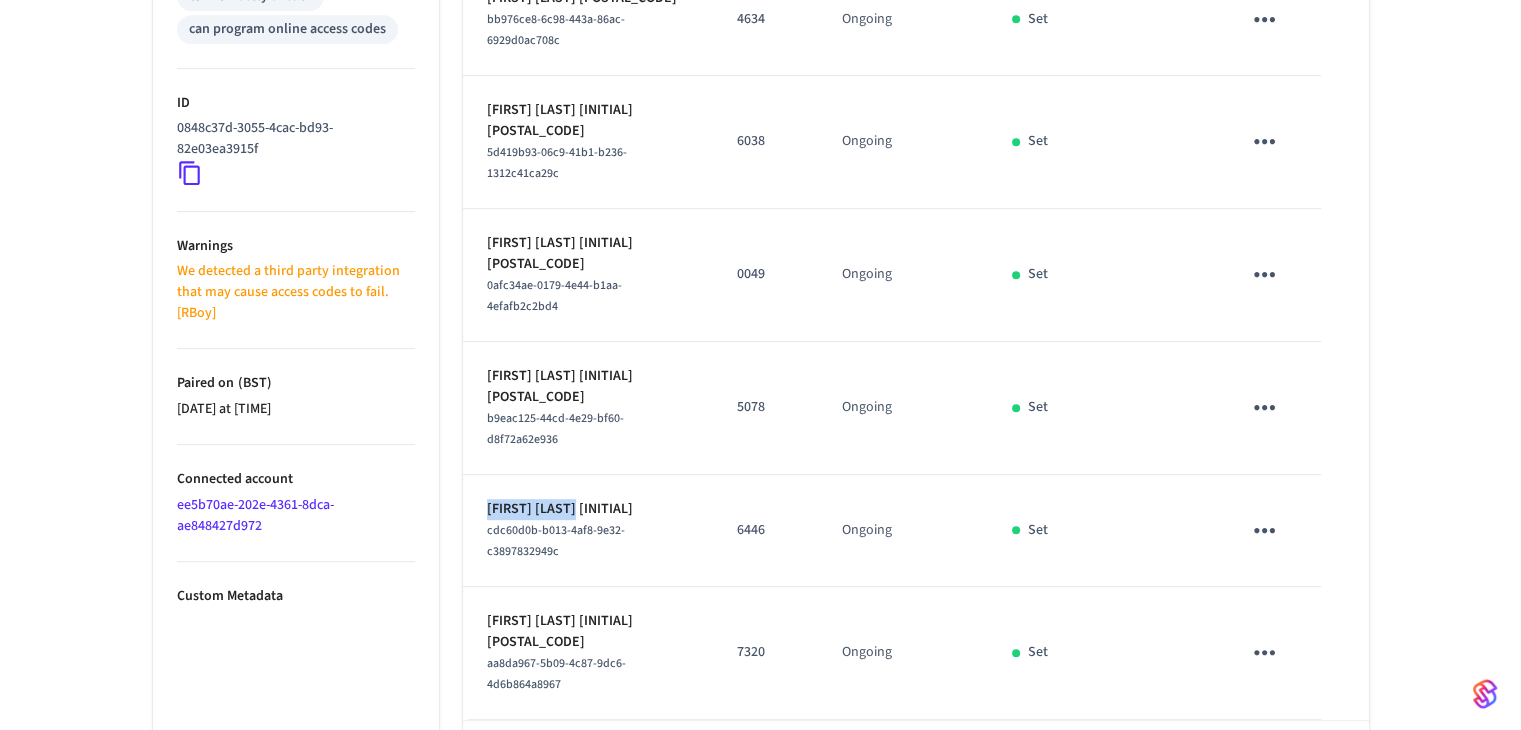 copy on "Steven Clyburn" 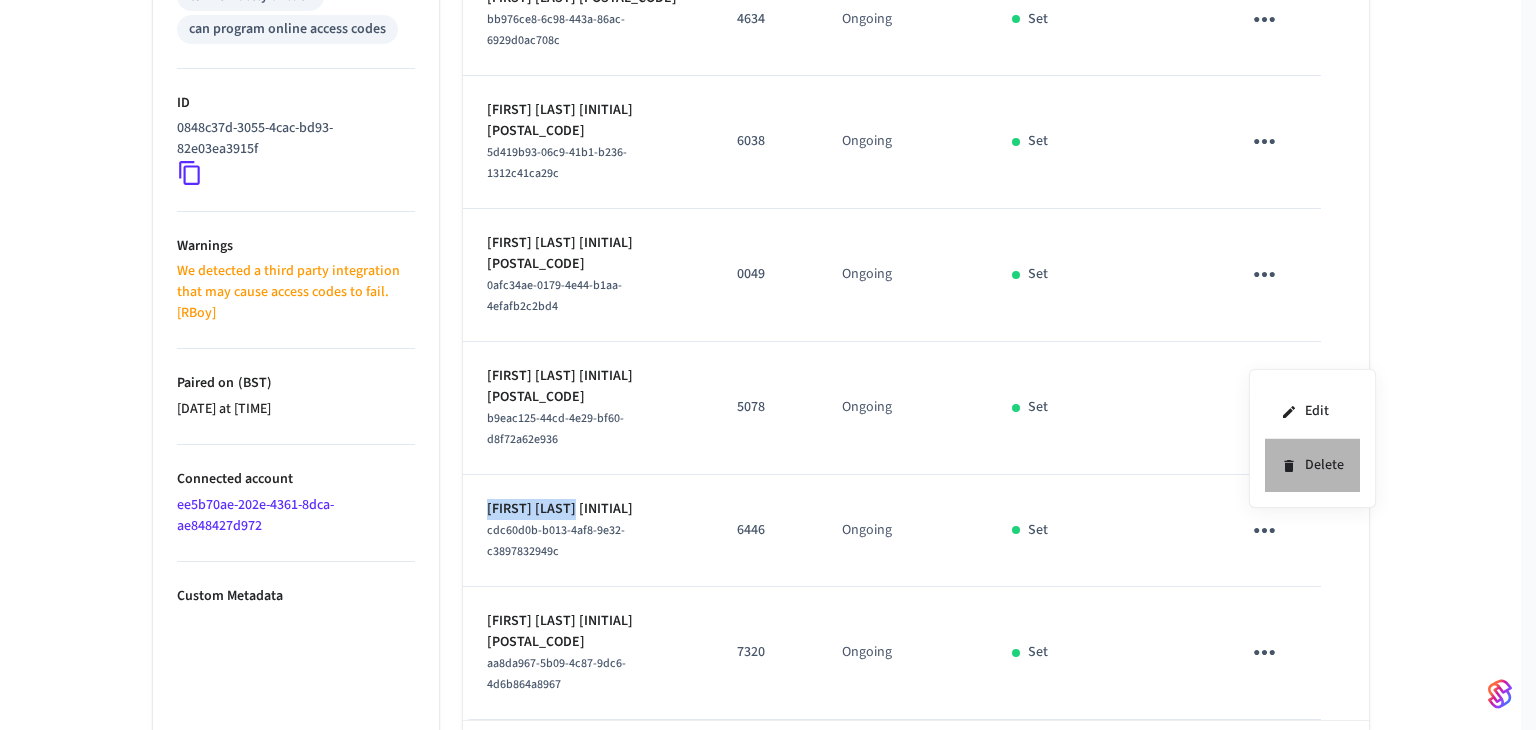 click on "Delete" at bounding box center [1312, 465] 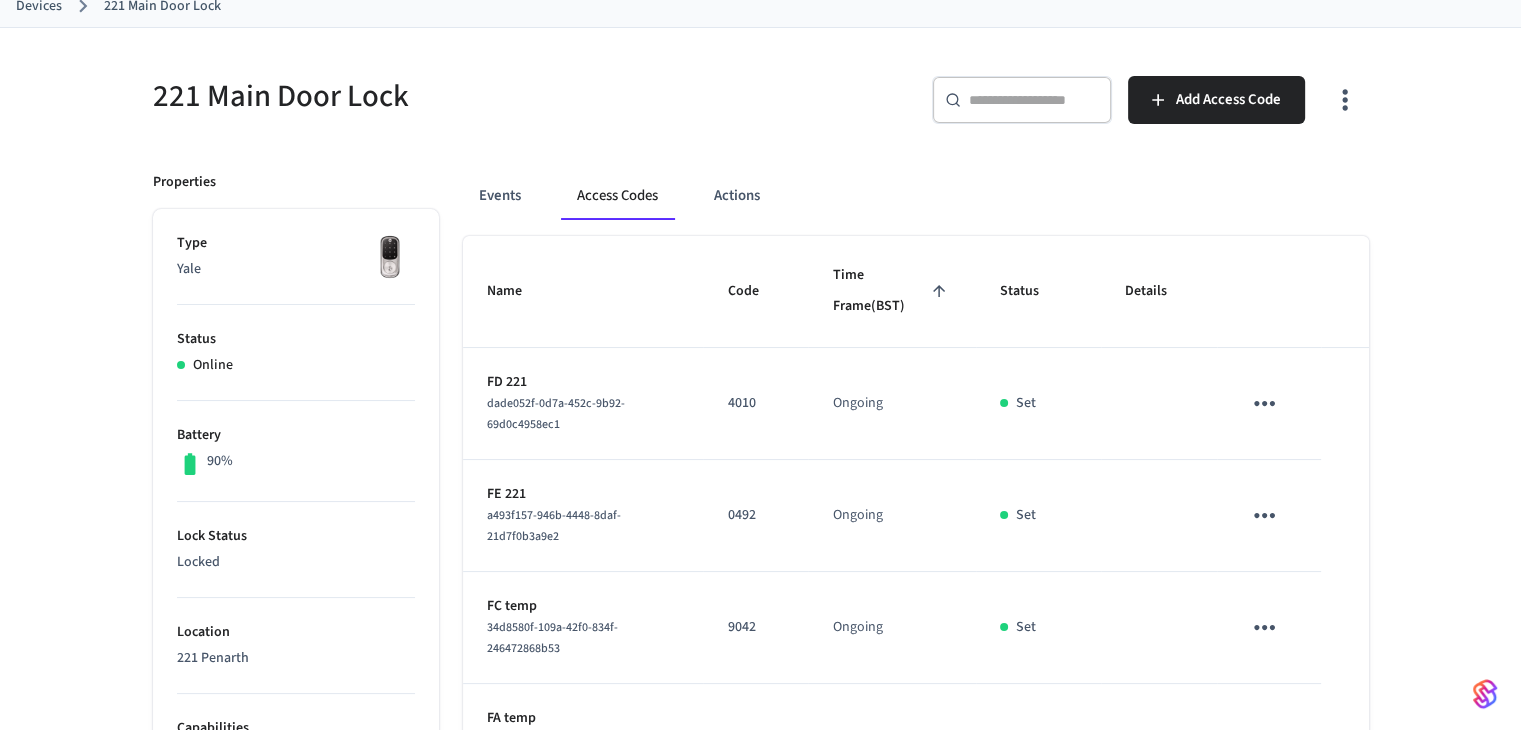scroll, scrollTop: 0, scrollLeft: 0, axis: both 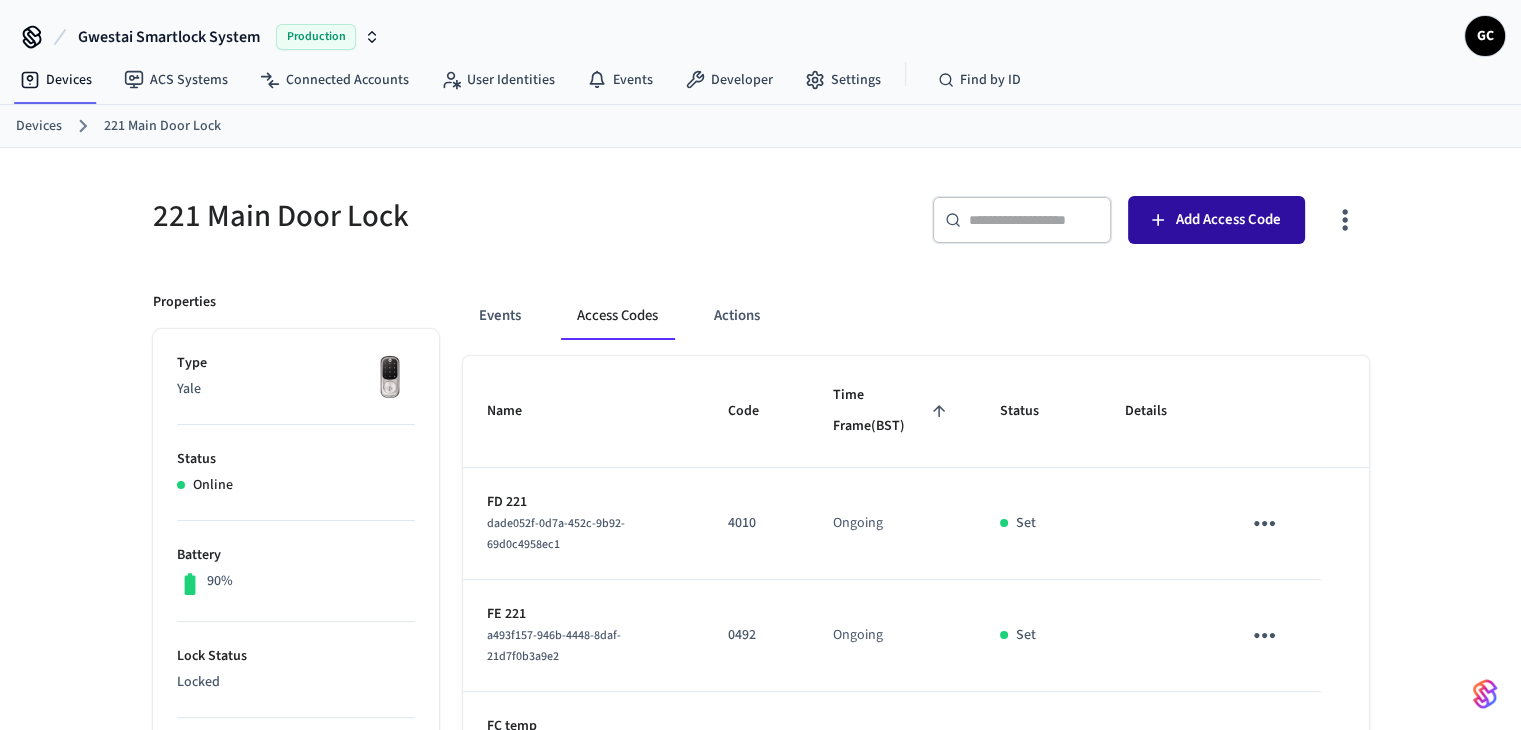 click on "Add Access Code" at bounding box center [1228, 220] 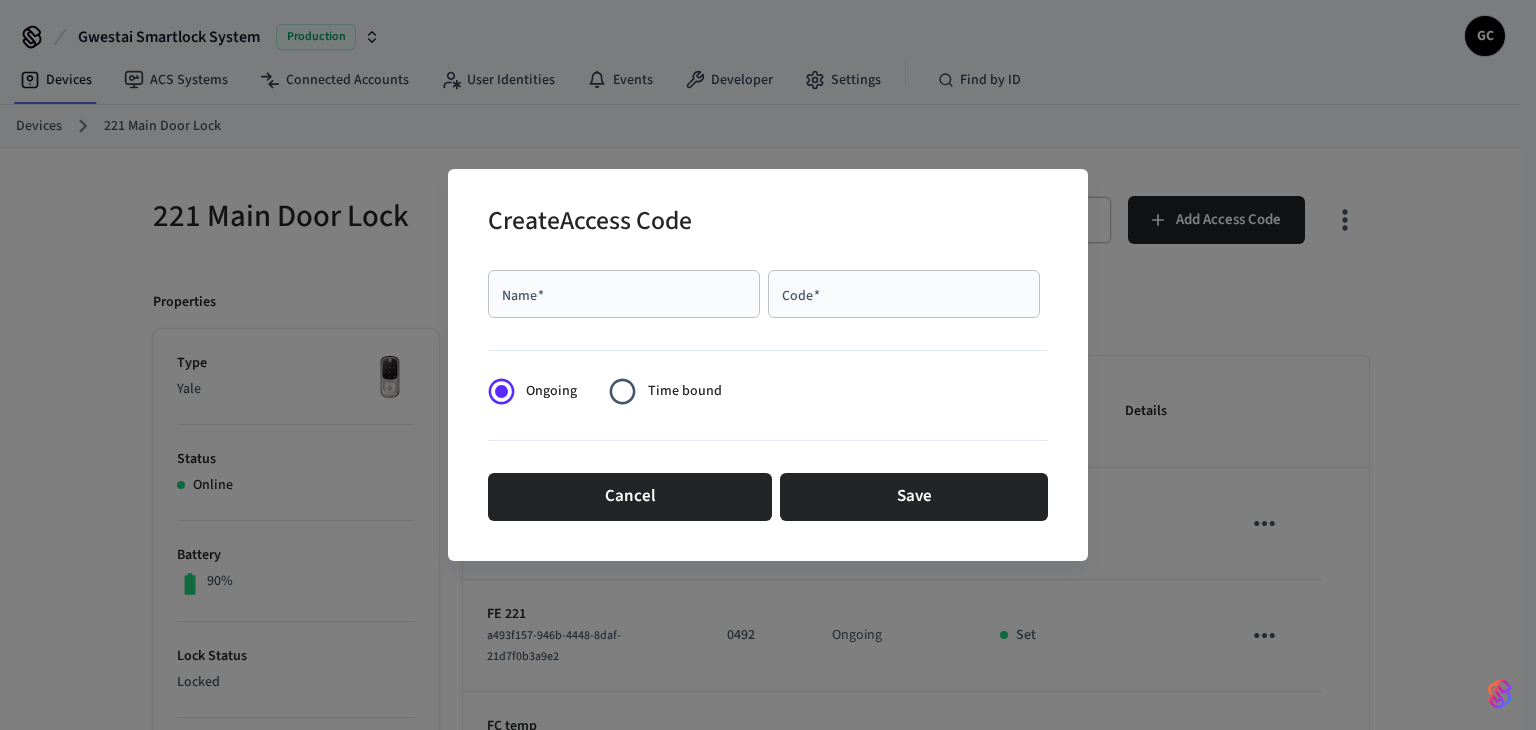 click on "Code   *" at bounding box center (904, 294) 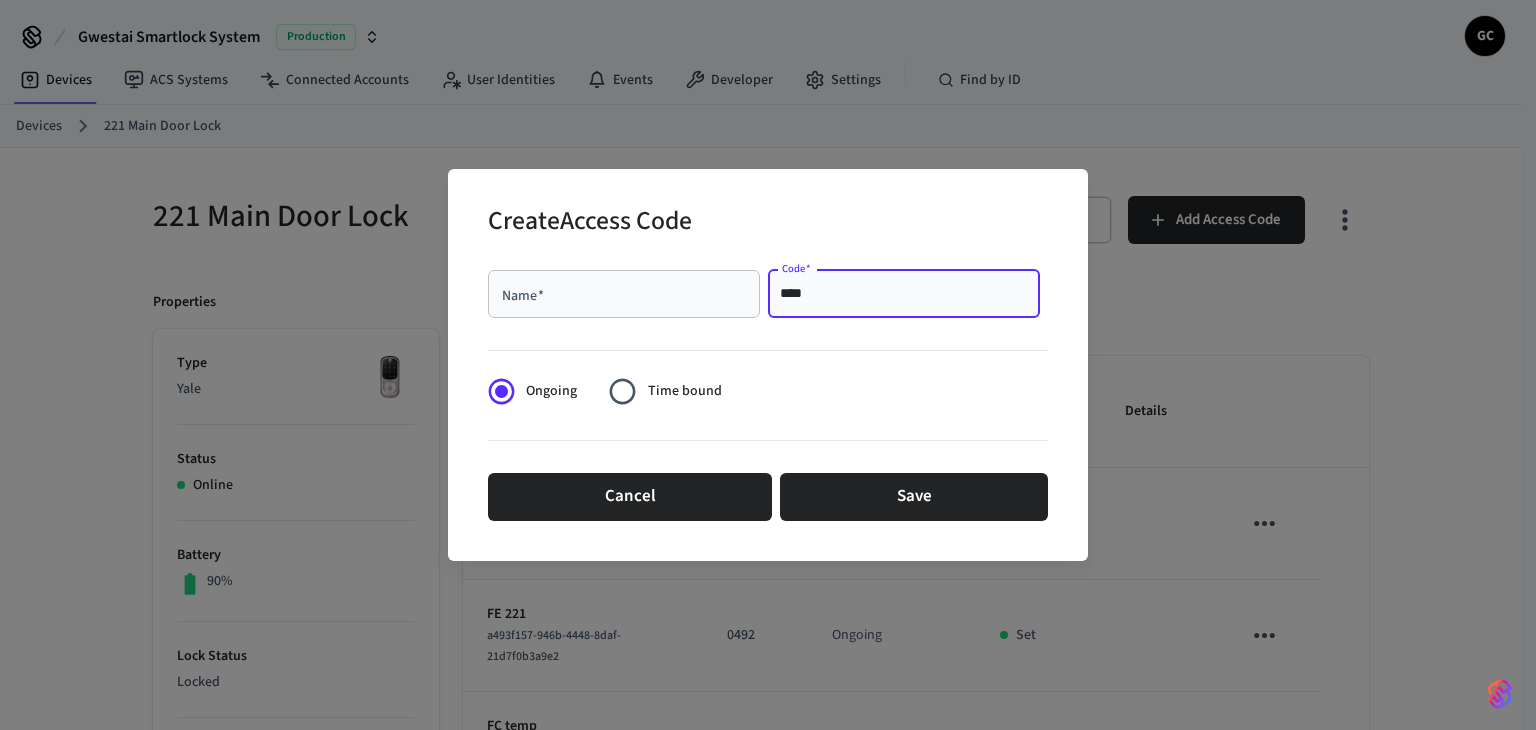 type on "****" 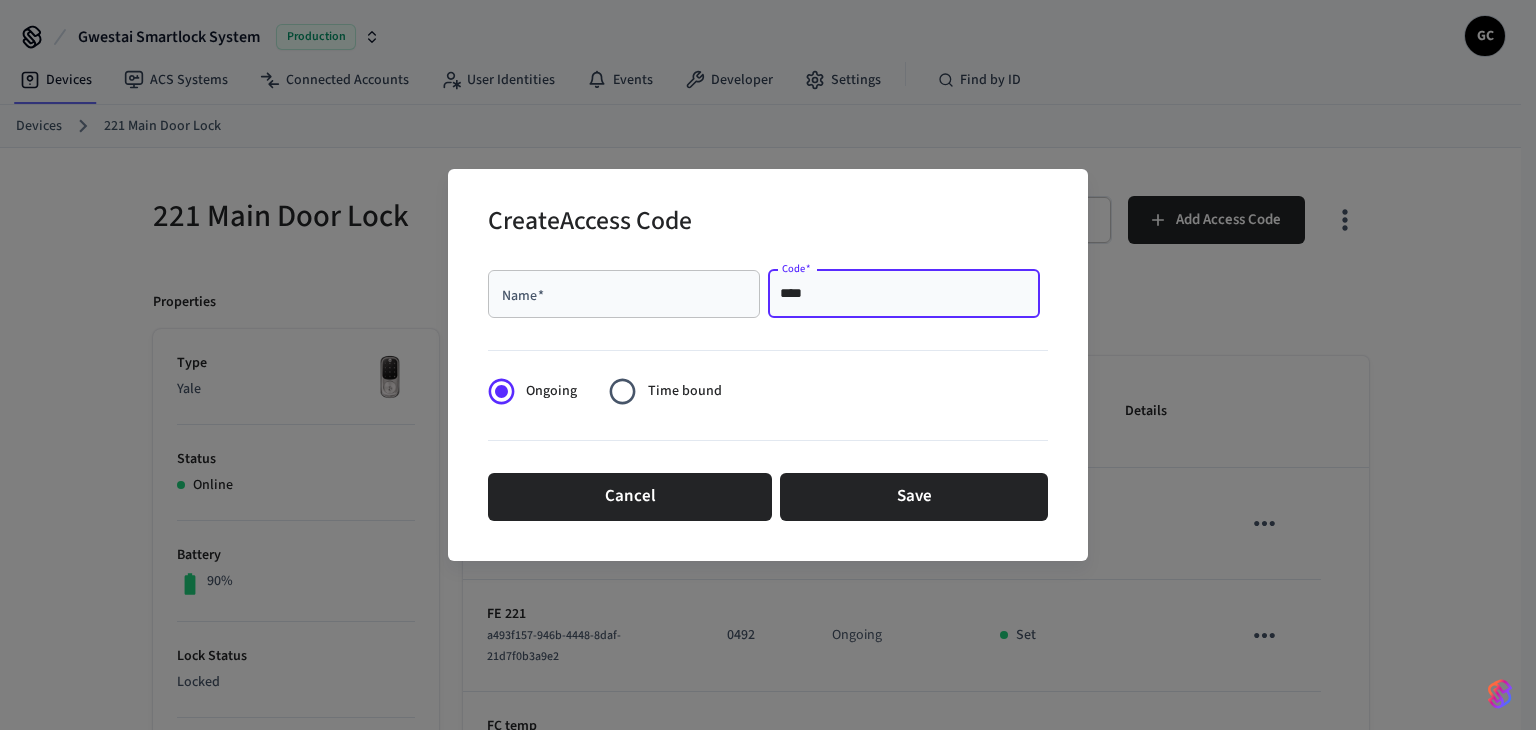 click on "Name   *" at bounding box center [624, 294] 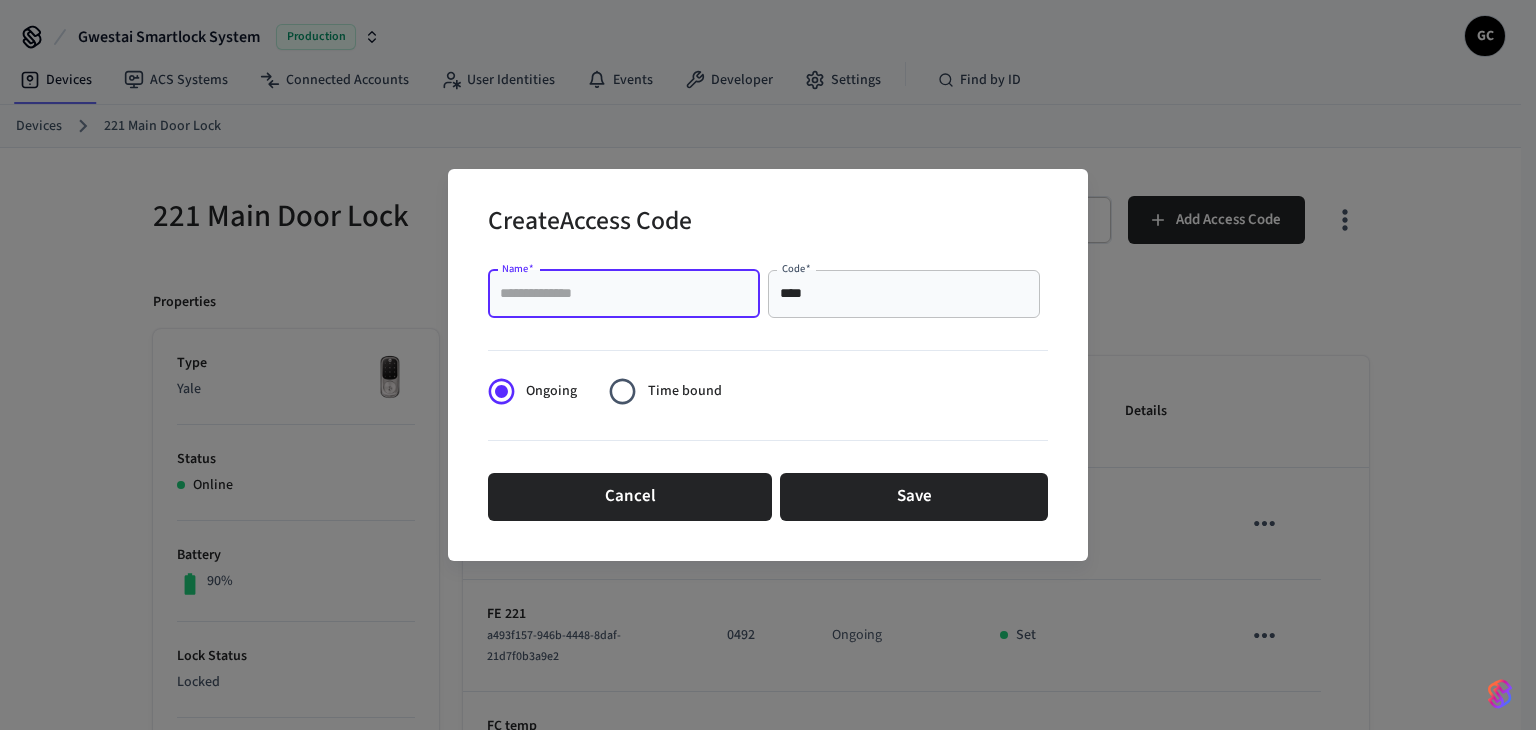 paste on "**********" 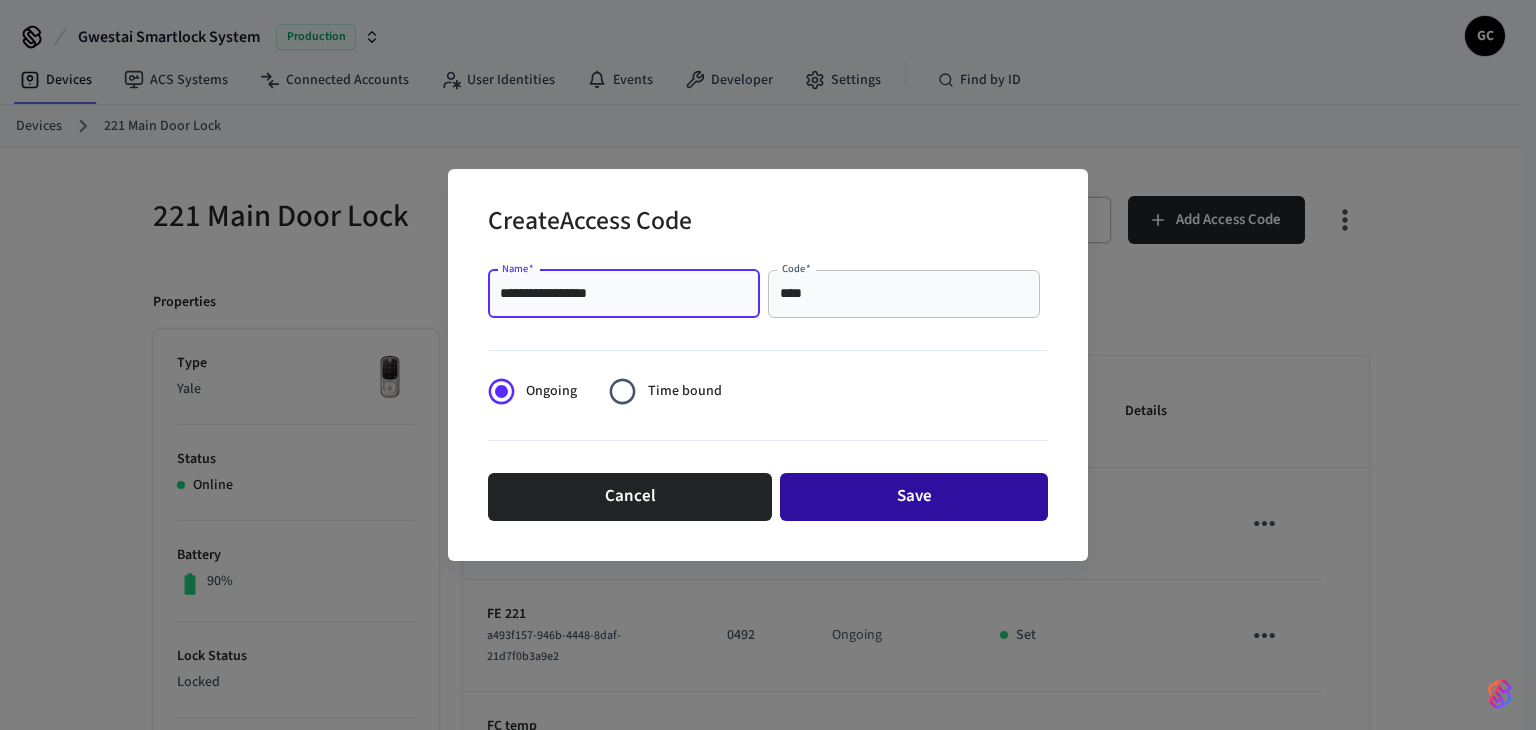 type on "**********" 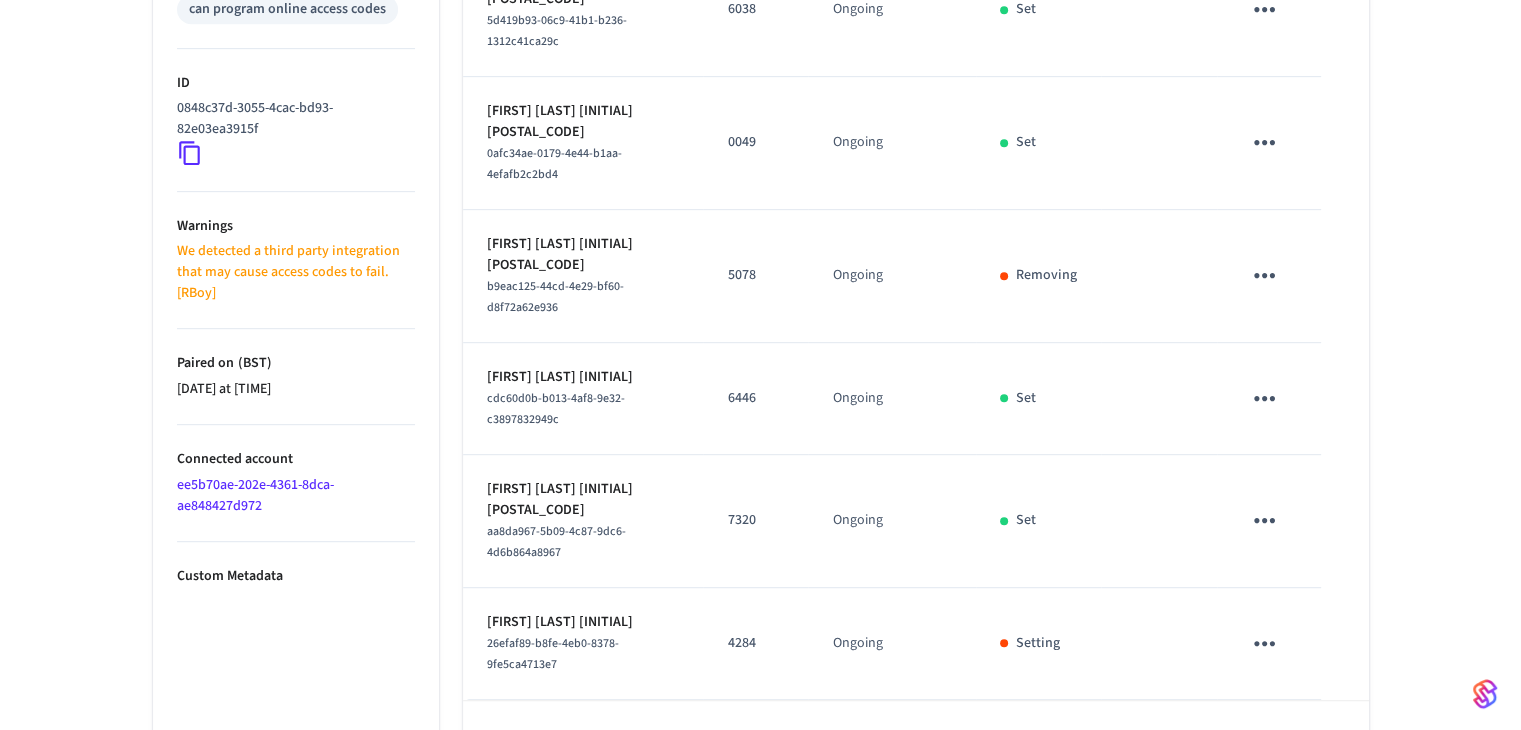 scroll, scrollTop: 872, scrollLeft: 0, axis: vertical 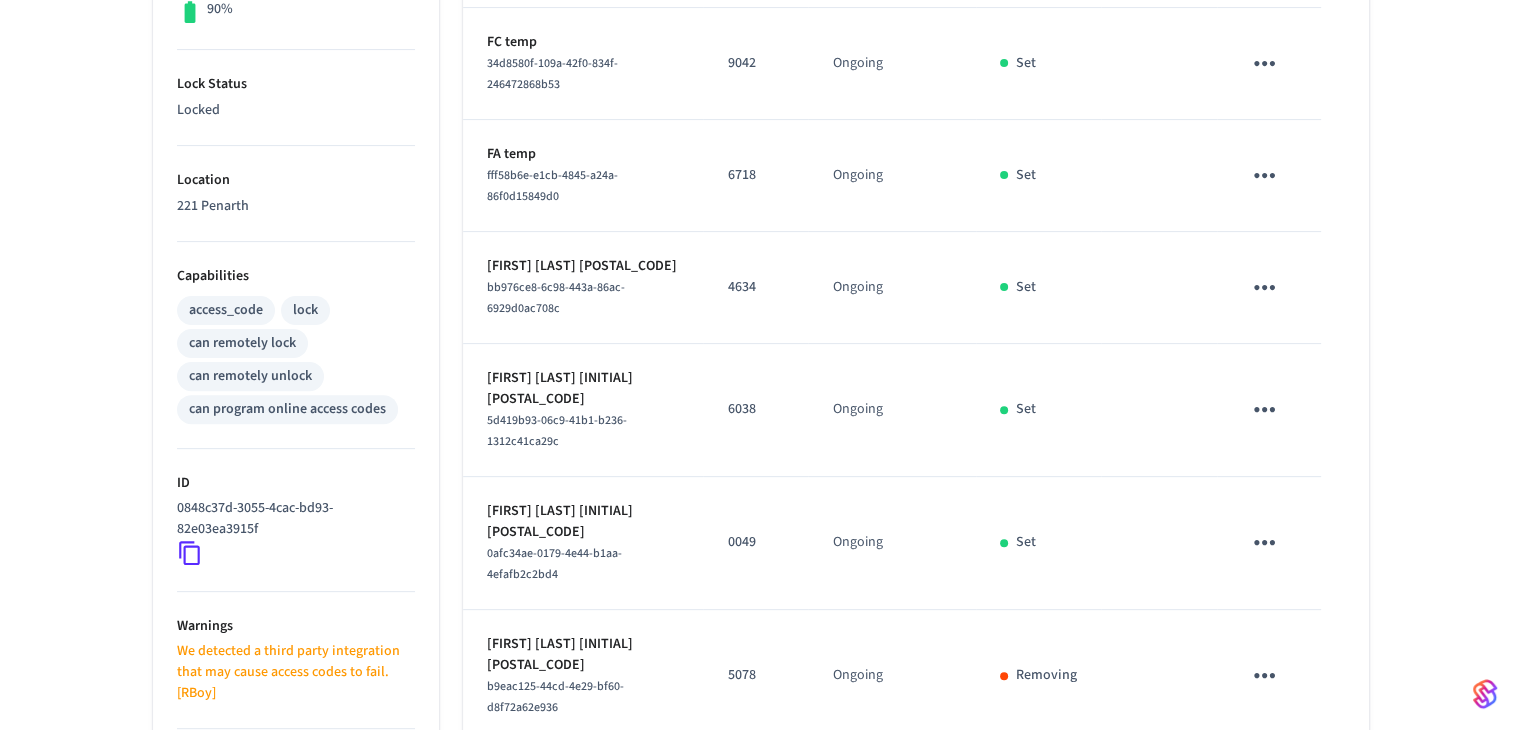 click 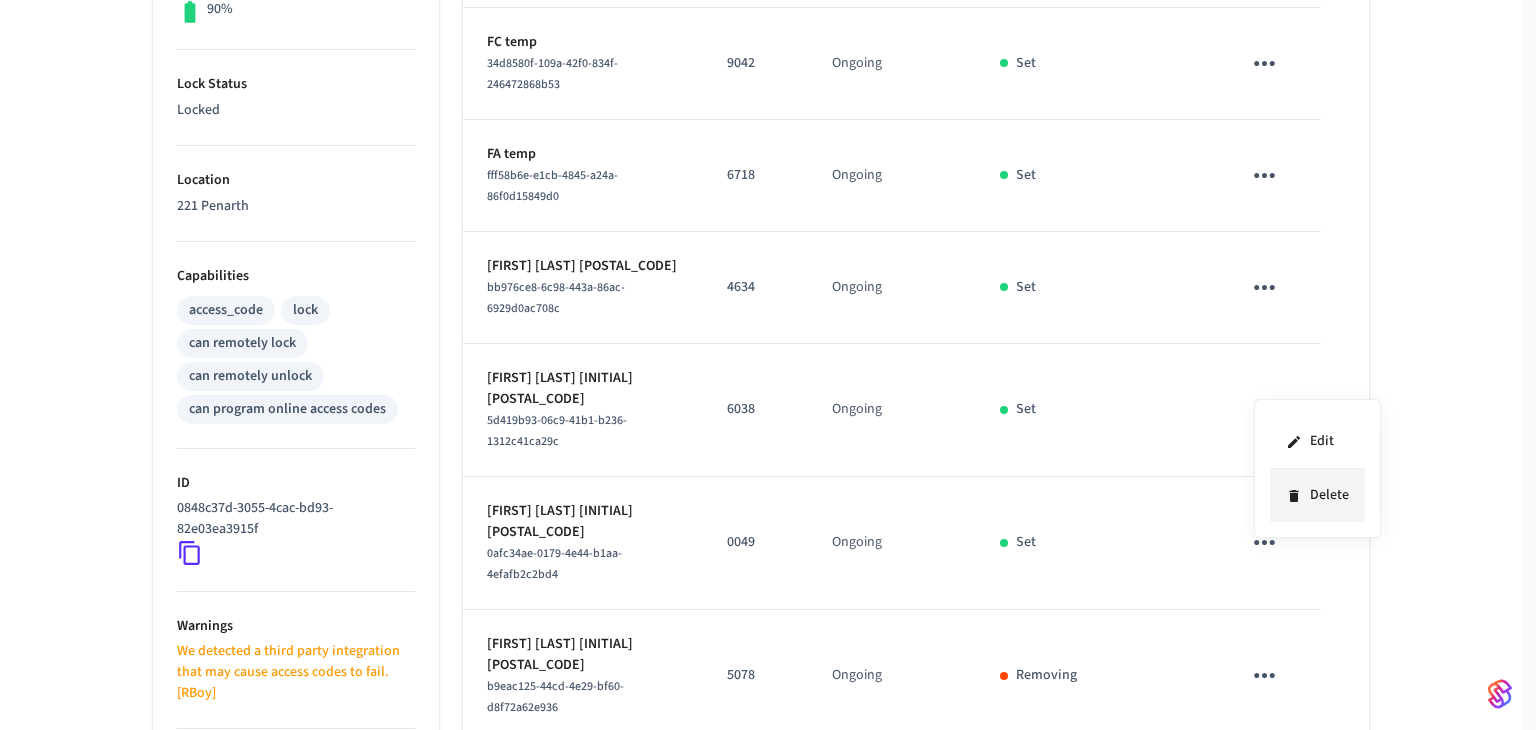 click 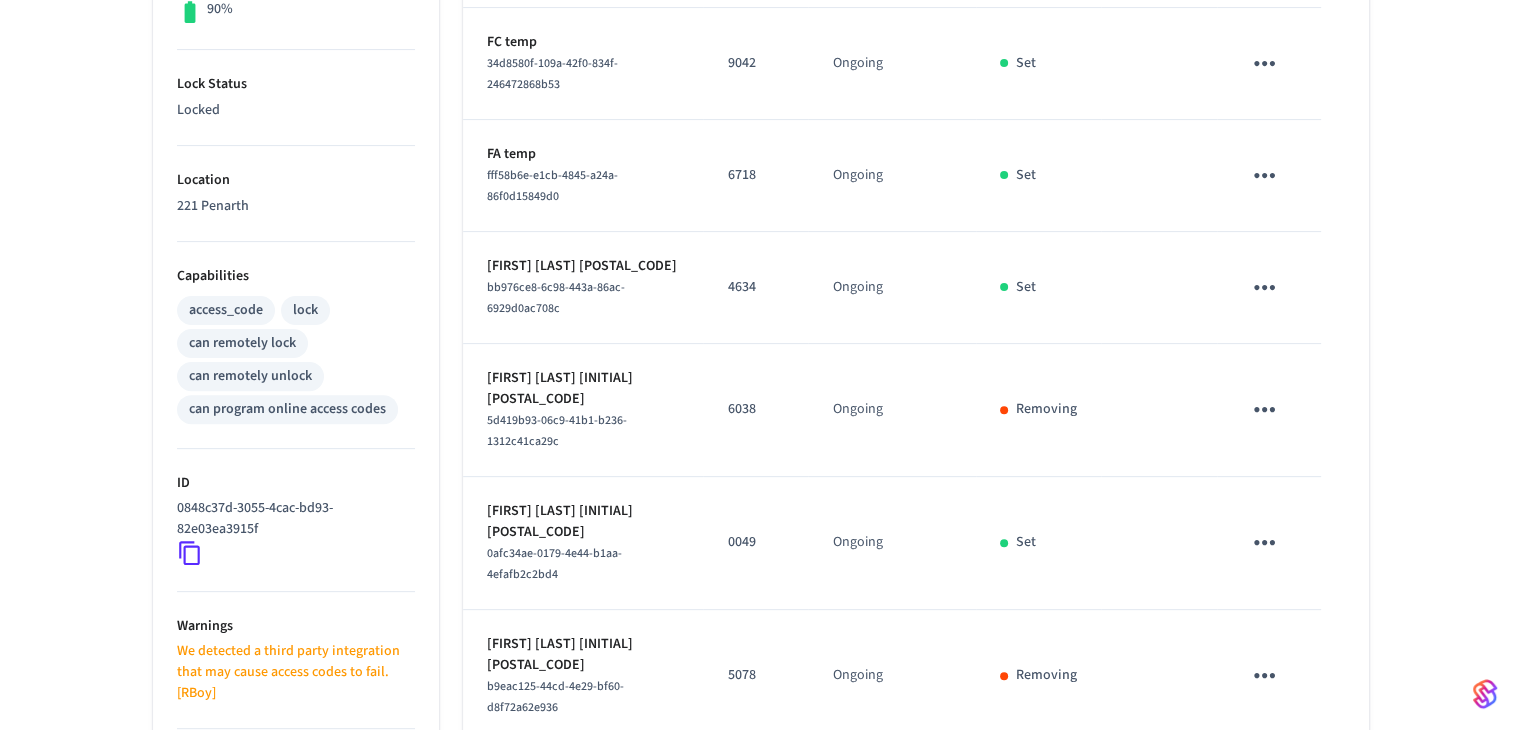 click 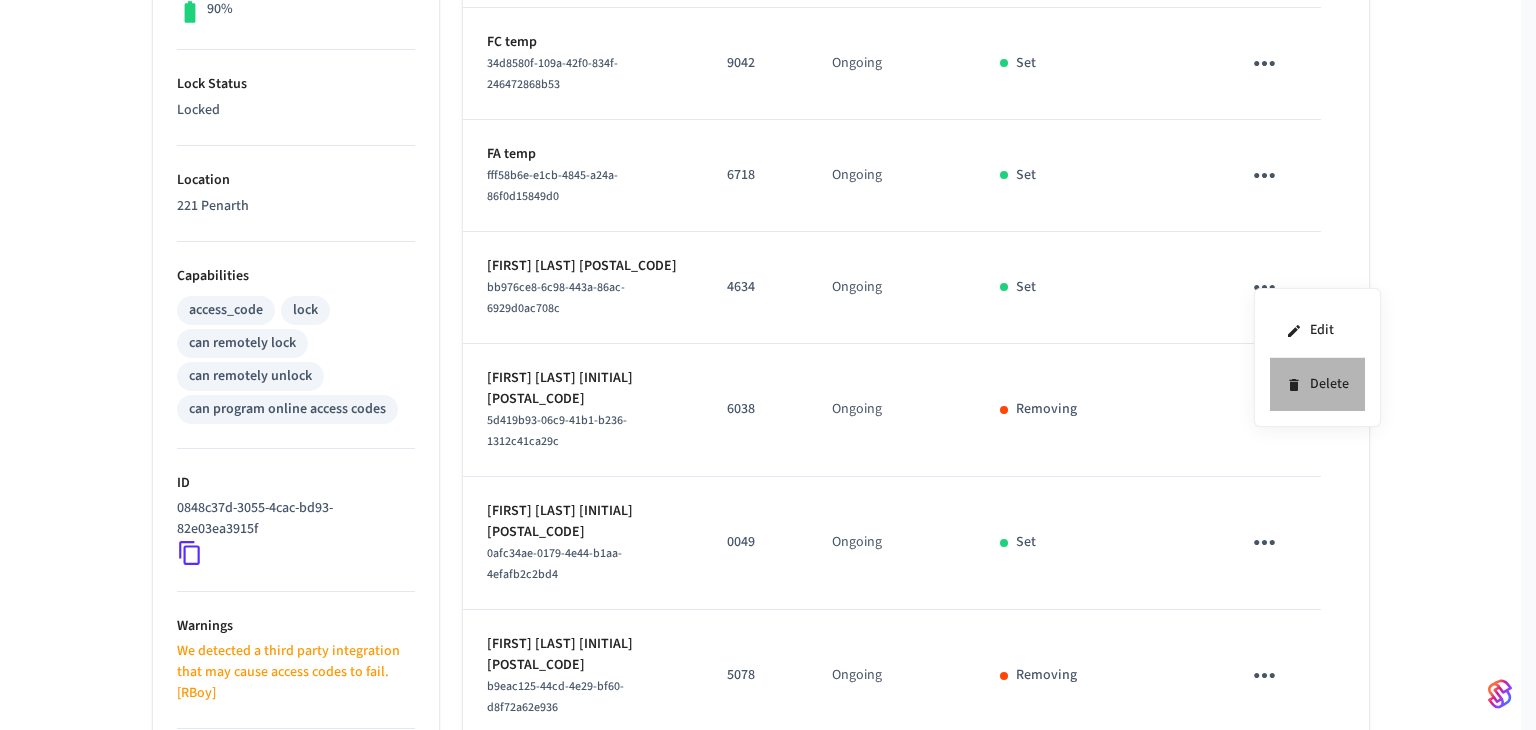 click on "Delete" at bounding box center (1317, 384) 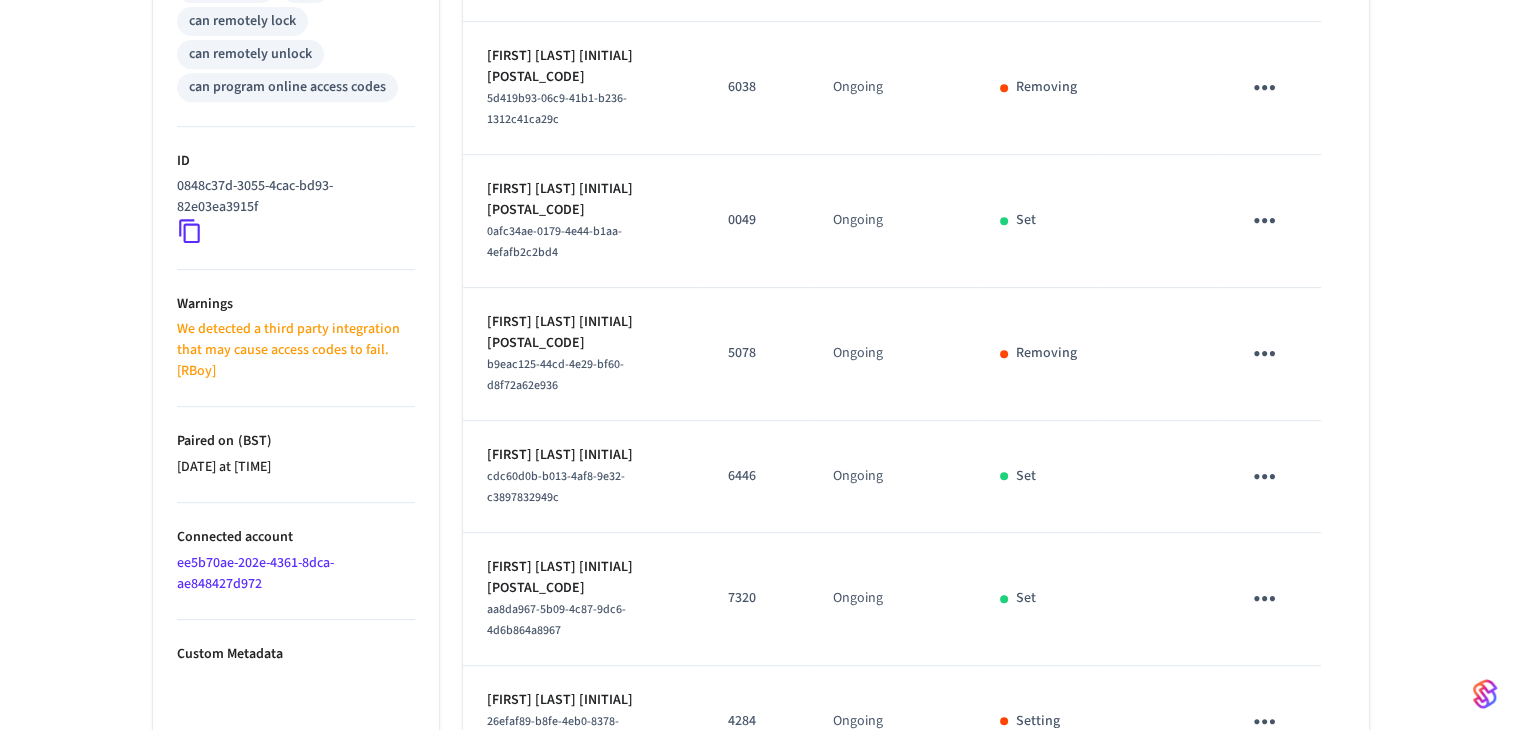 scroll, scrollTop: 972, scrollLeft: 0, axis: vertical 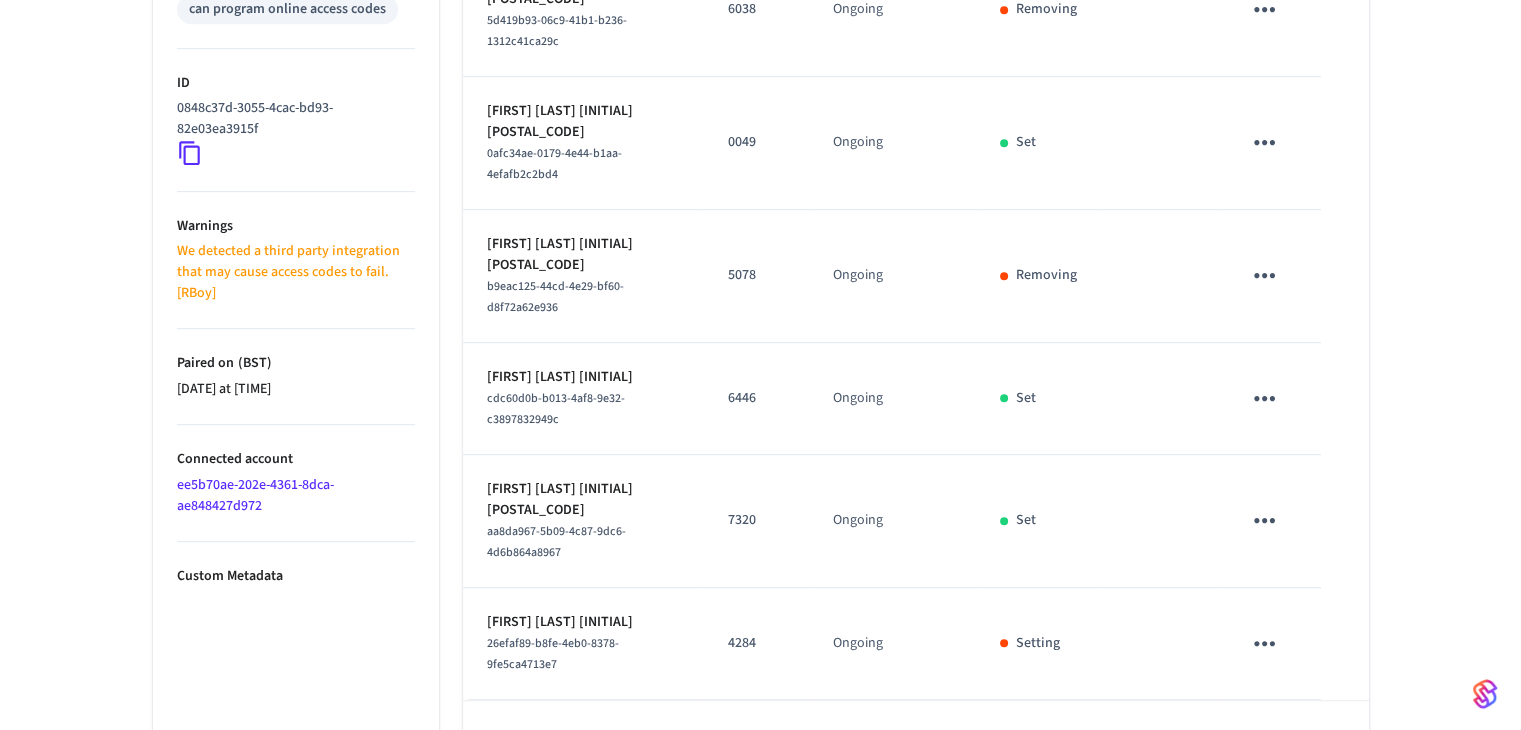 click 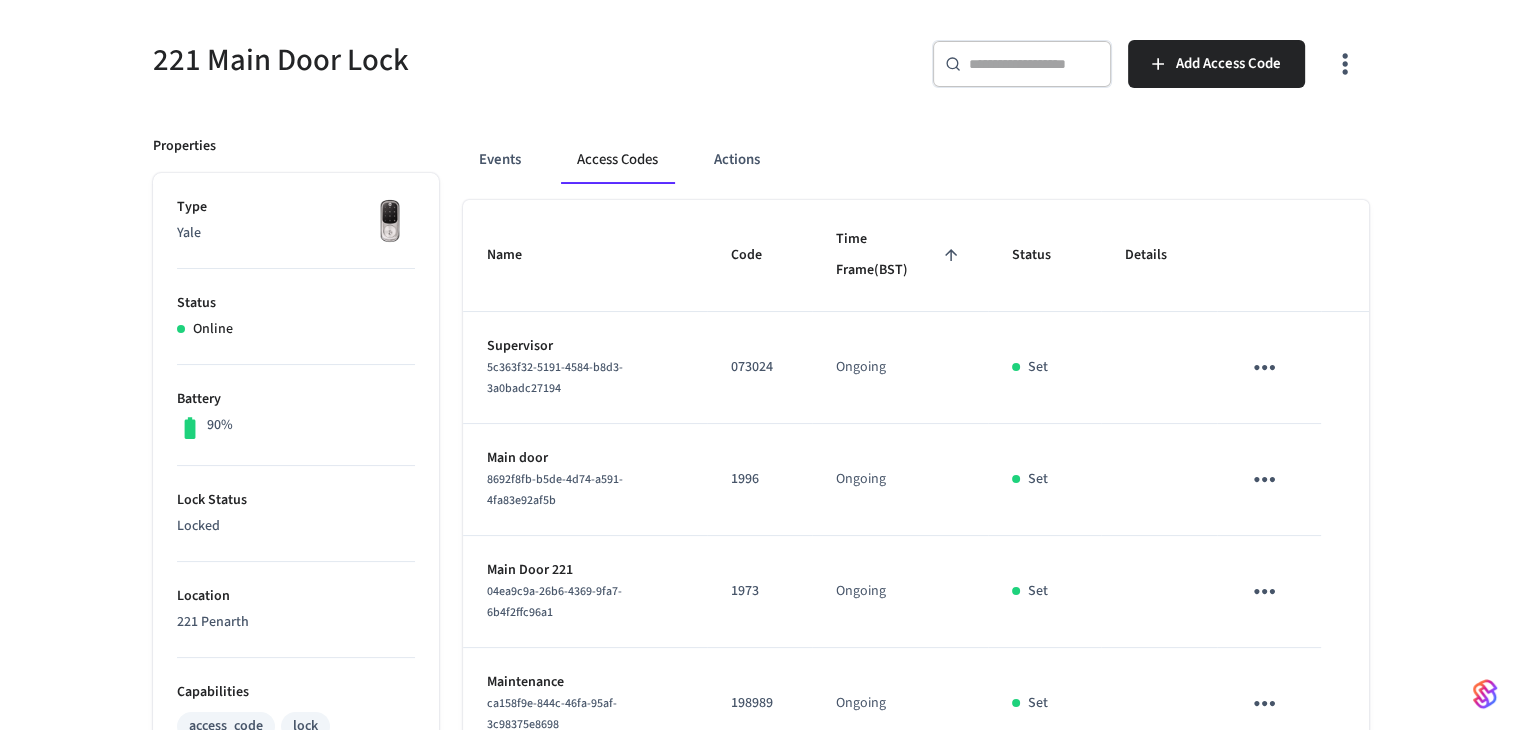 scroll, scrollTop: 856, scrollLeft: 0, axis: vertical 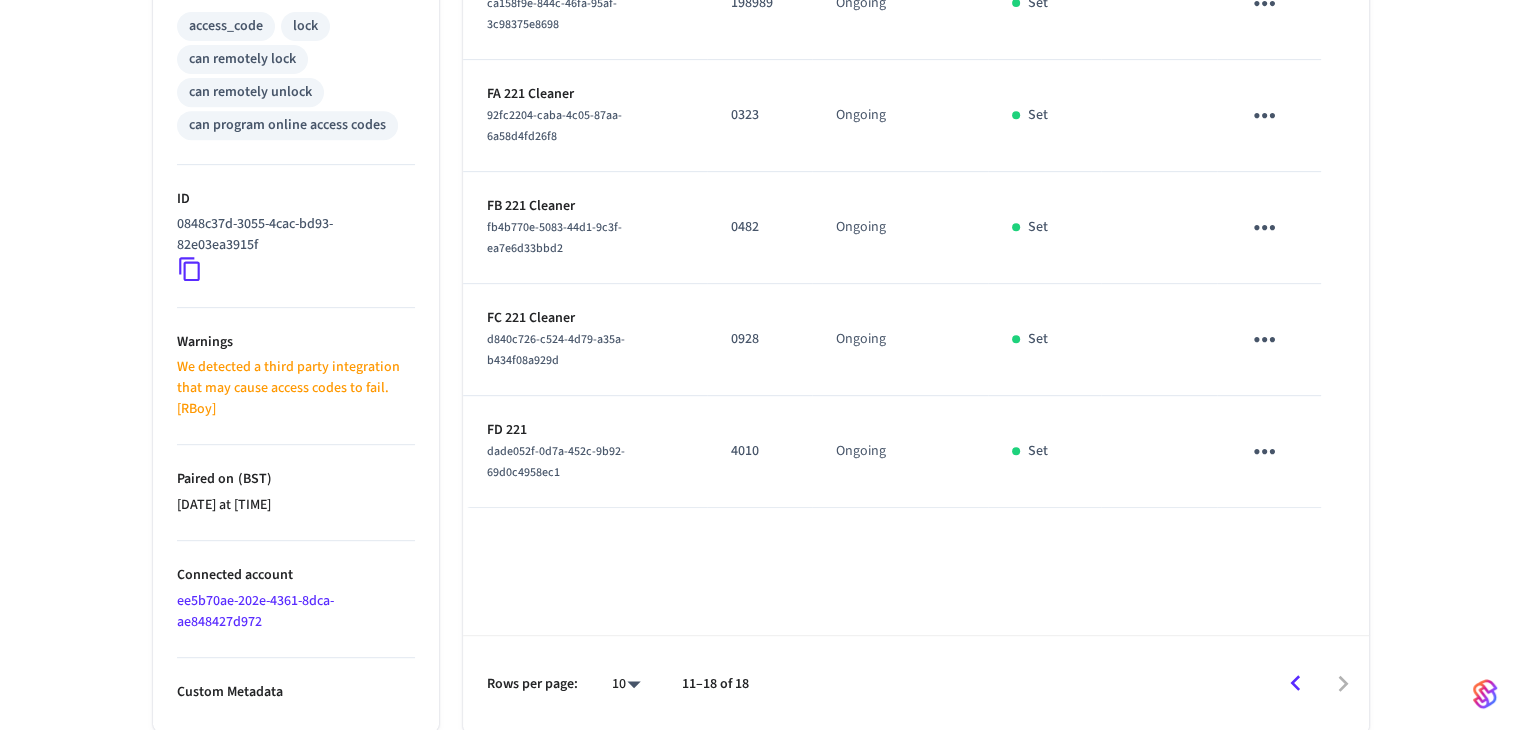 click 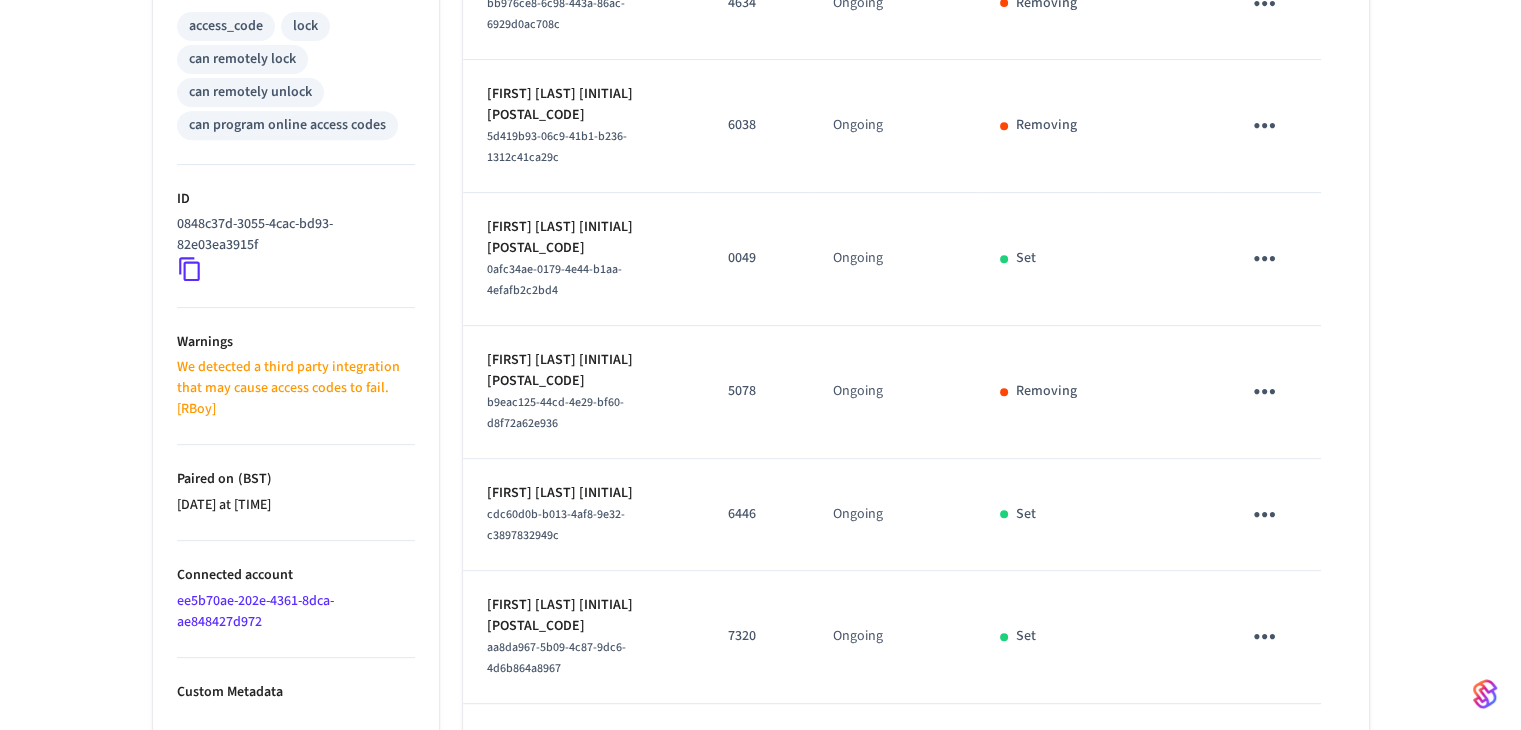 scroll, scrollTop: 972, scrollLeft: 0, axis: vertical 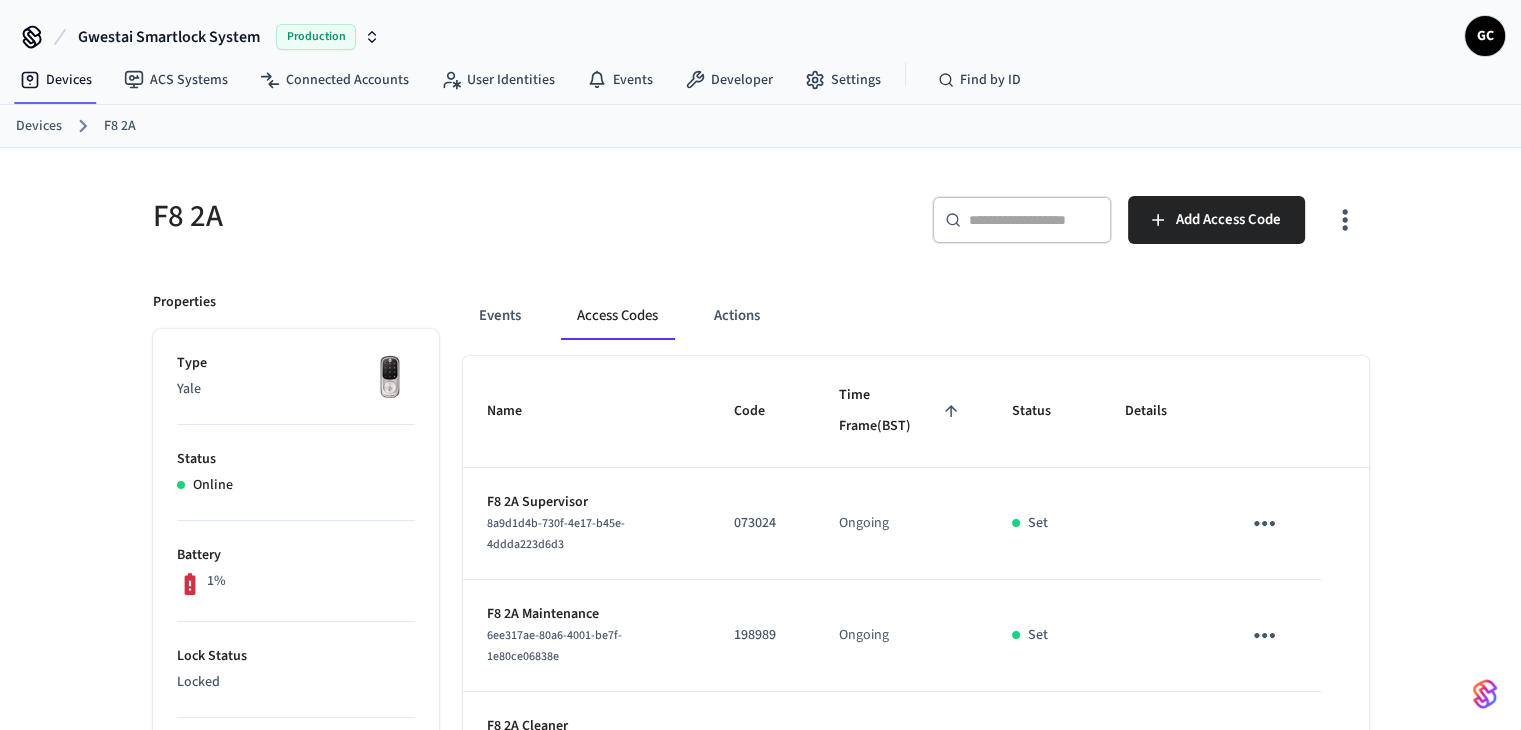 click on "Devices" at bounding box center [39, 126] 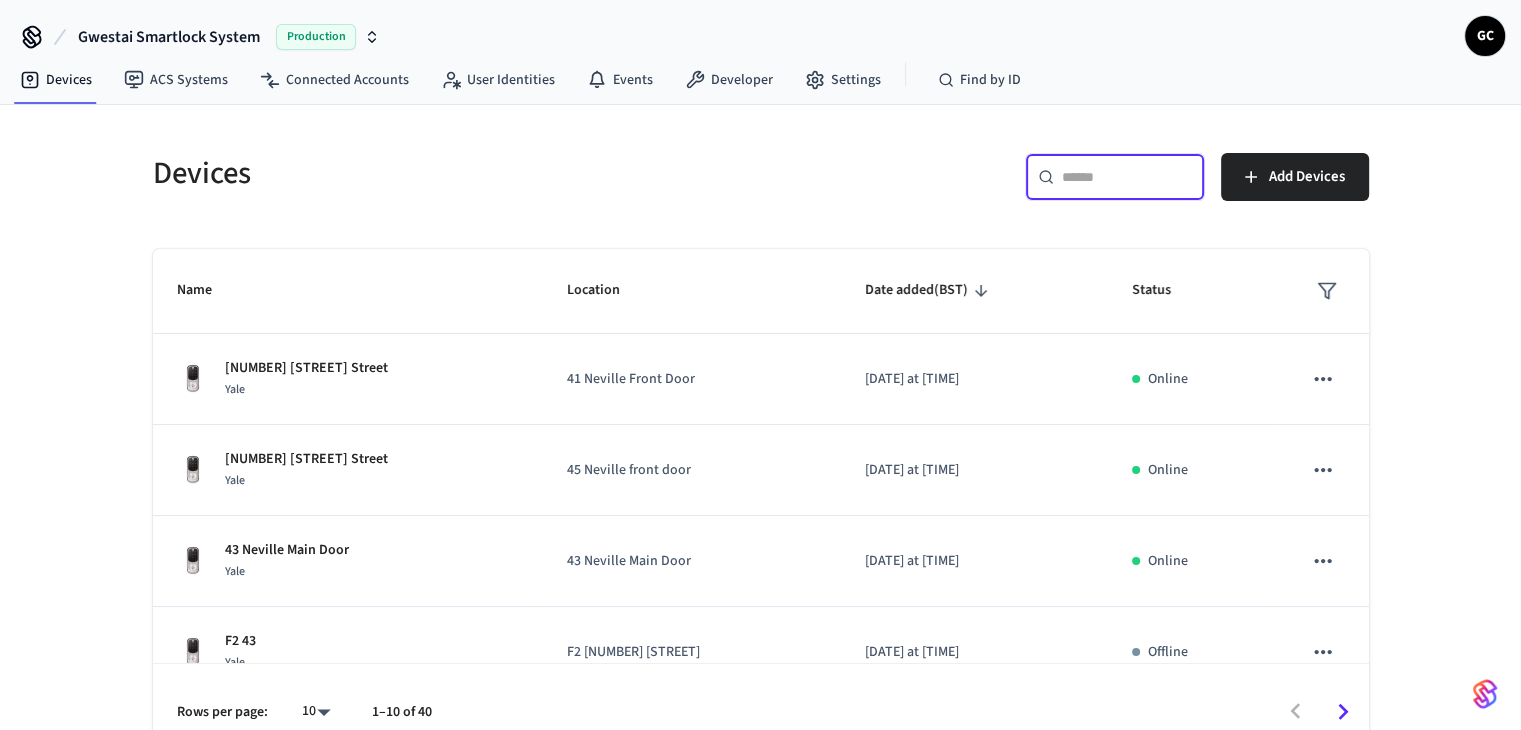click at bounding box center (1127, 177) 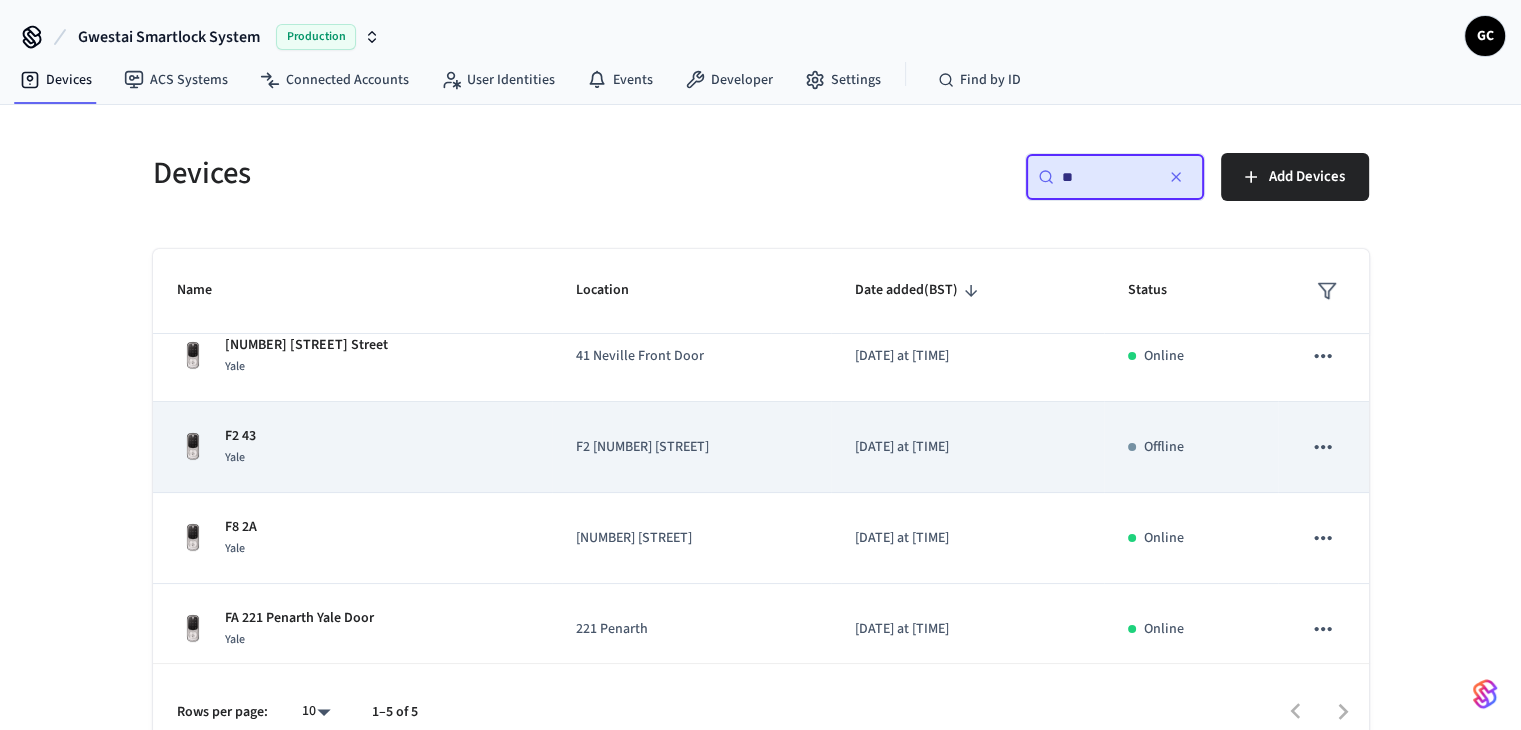 scroll, scrollTop: 125, scrollLeft: 0, axis: vertical 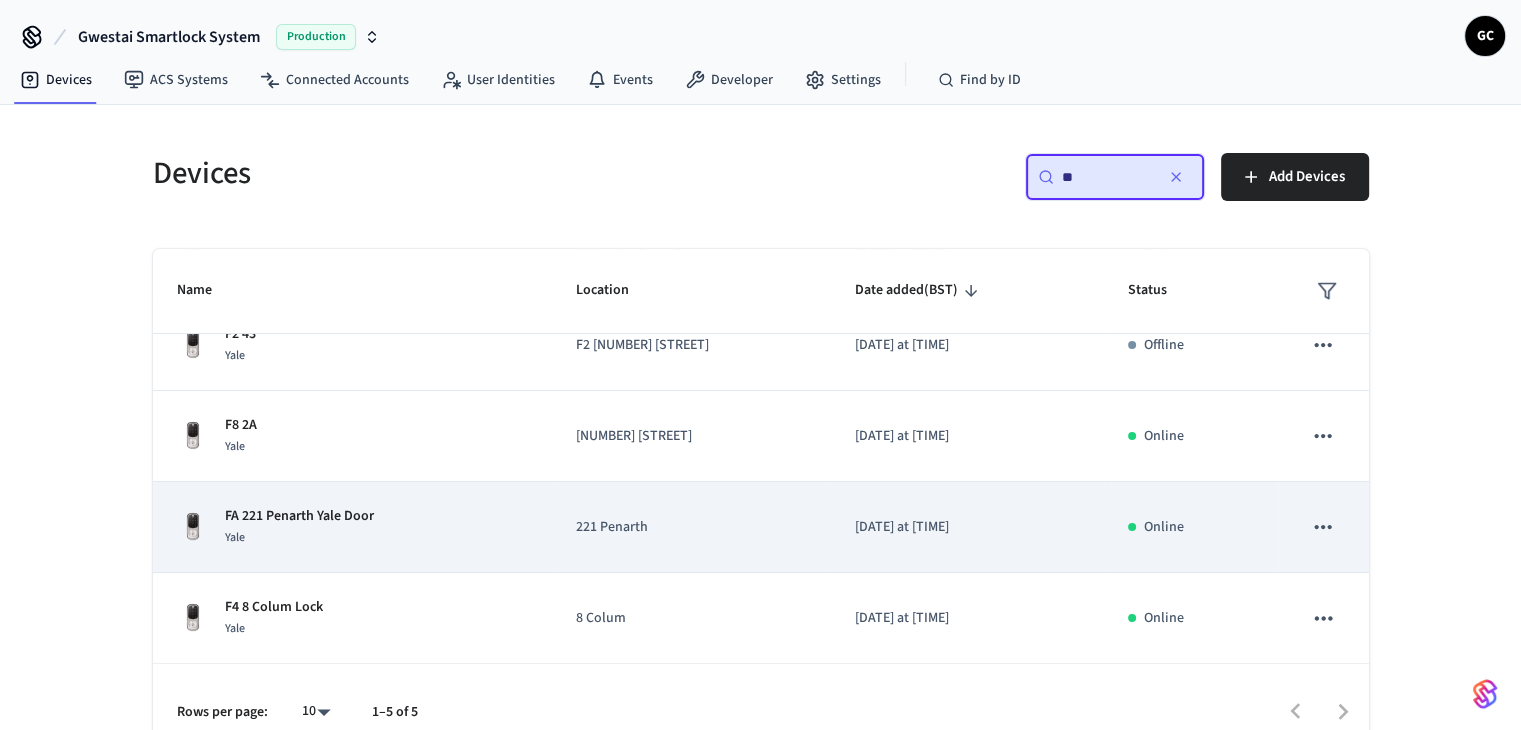 type on "**" 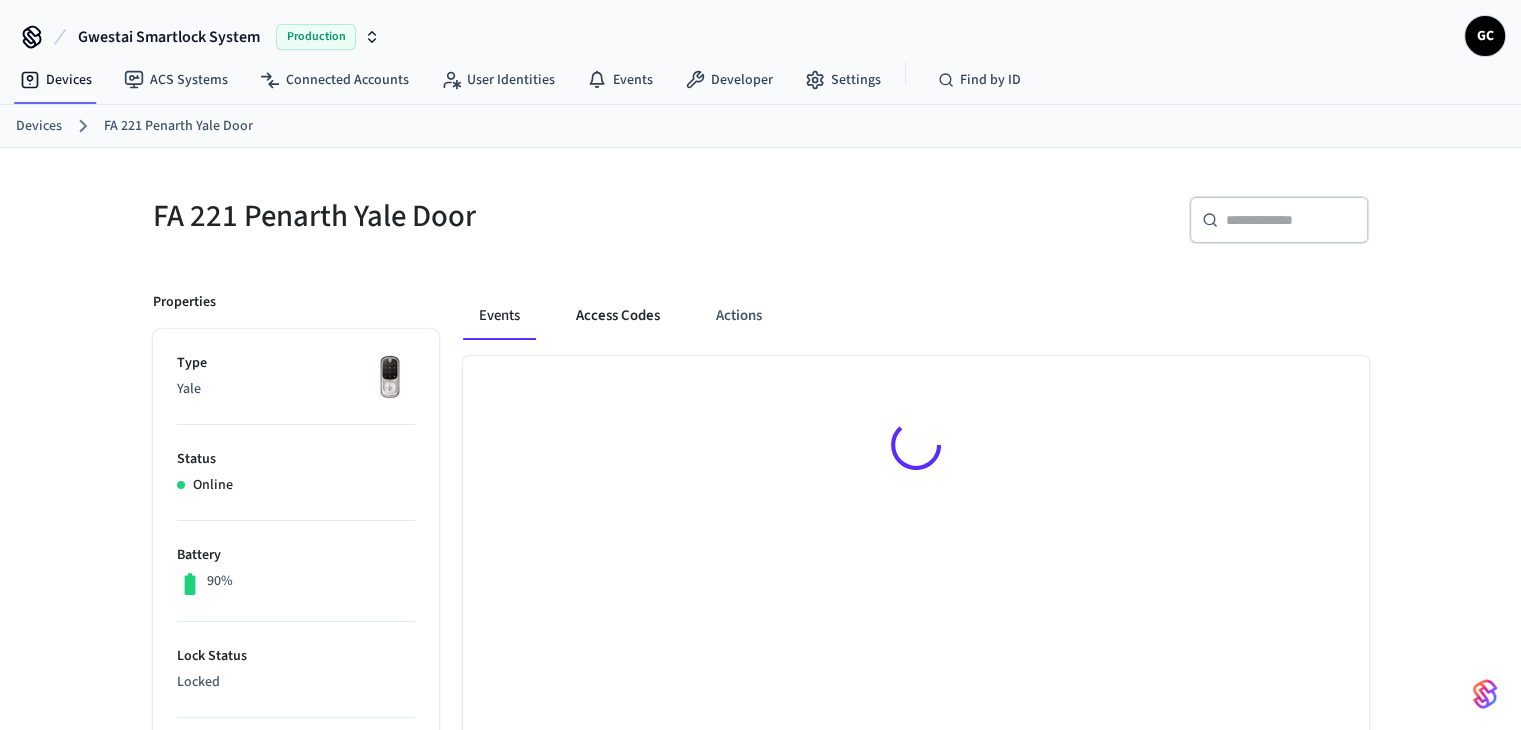 click on "Access Codes" at bounding box center [618, 316] 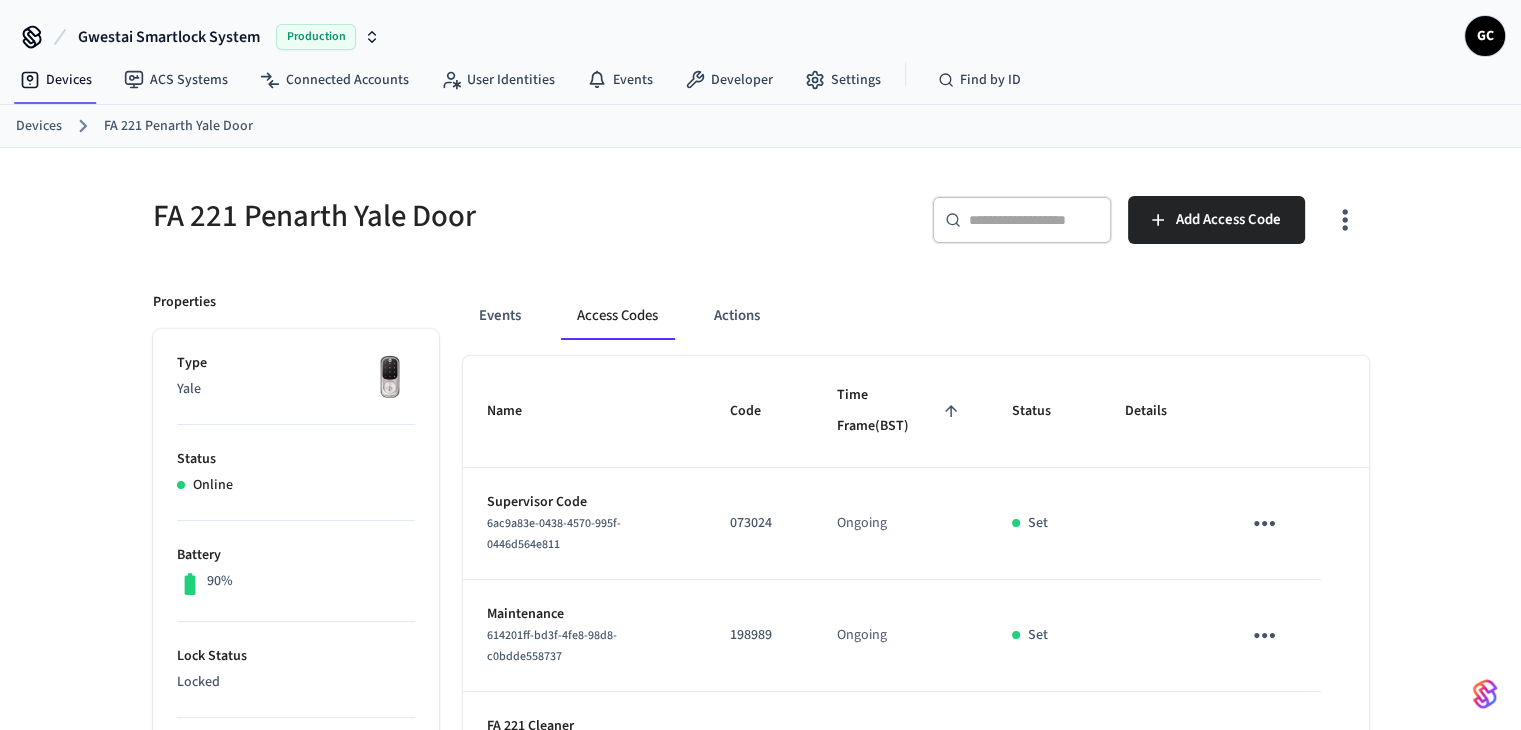 click on "Access Codes" at bounding box center (617, 316) 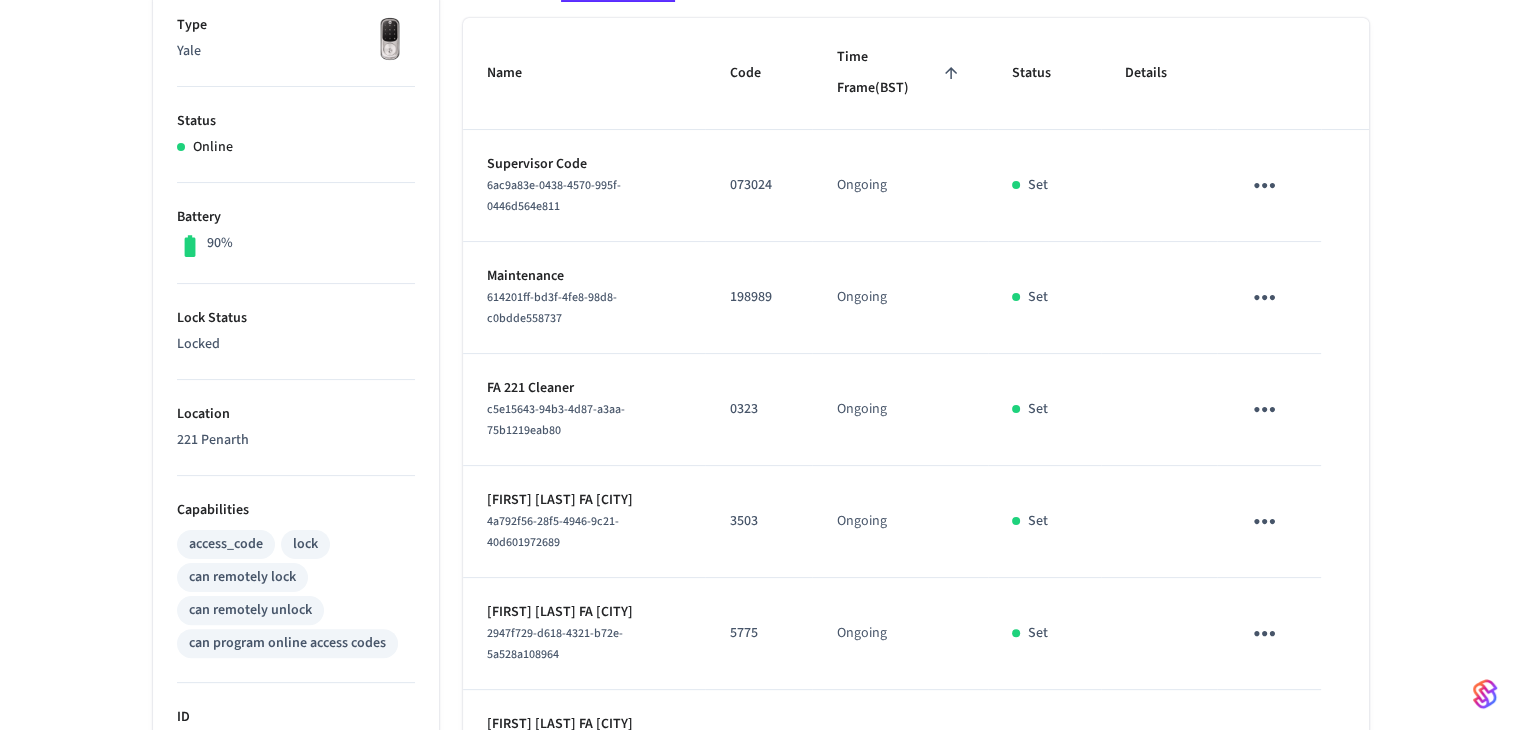 scroll, scrollTop: 500, scrollLeft: 0, axis: vertical 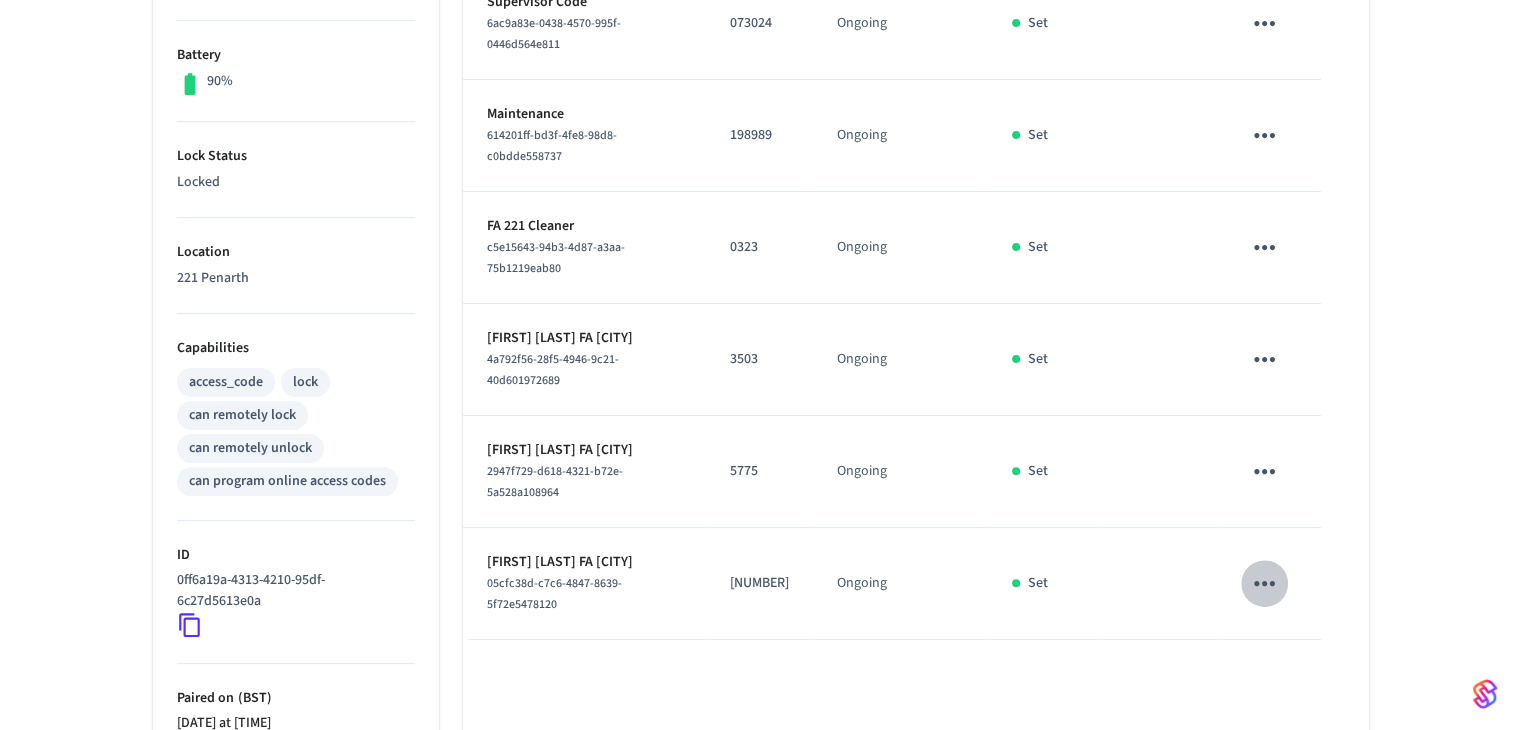 click 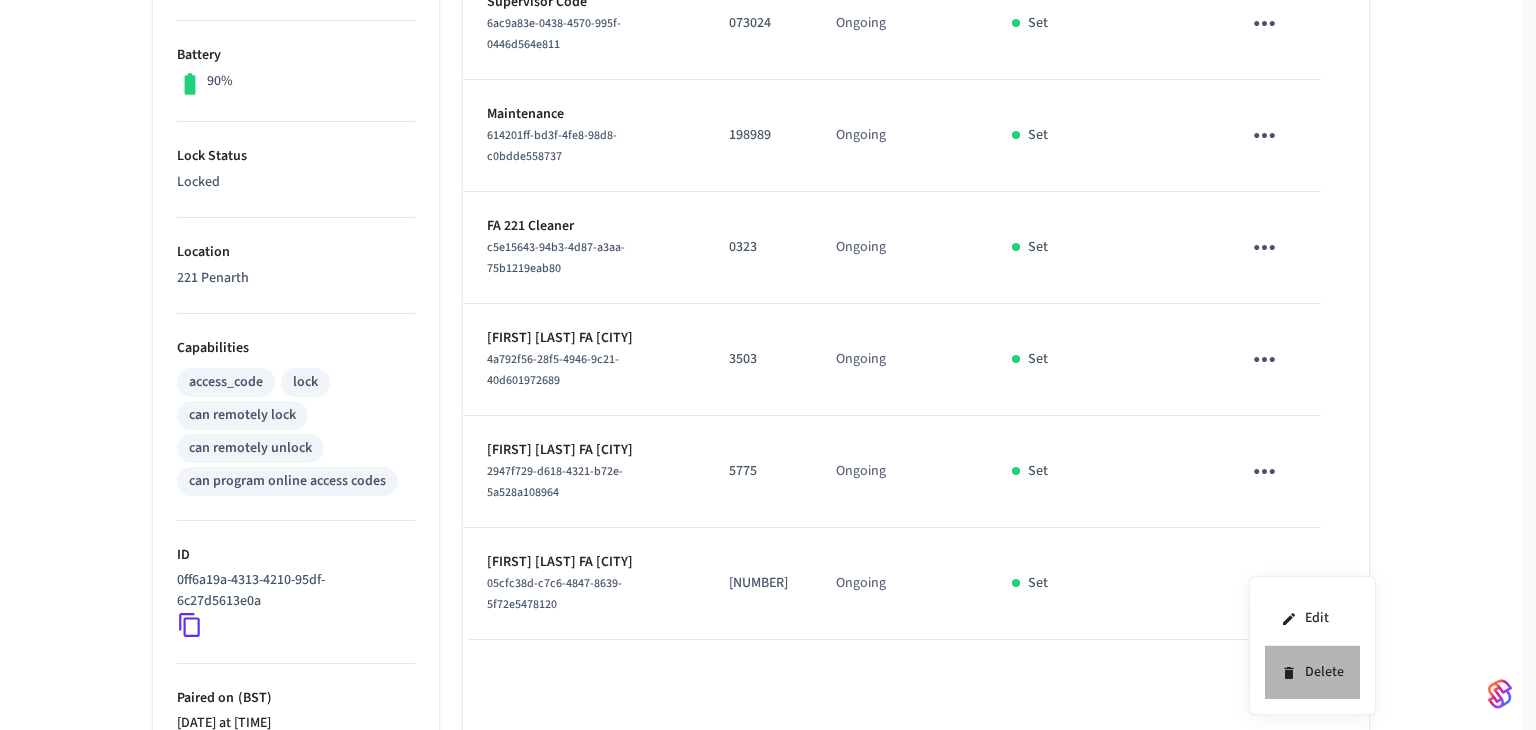 click on "Delete" at bounding box center [1312, 672] 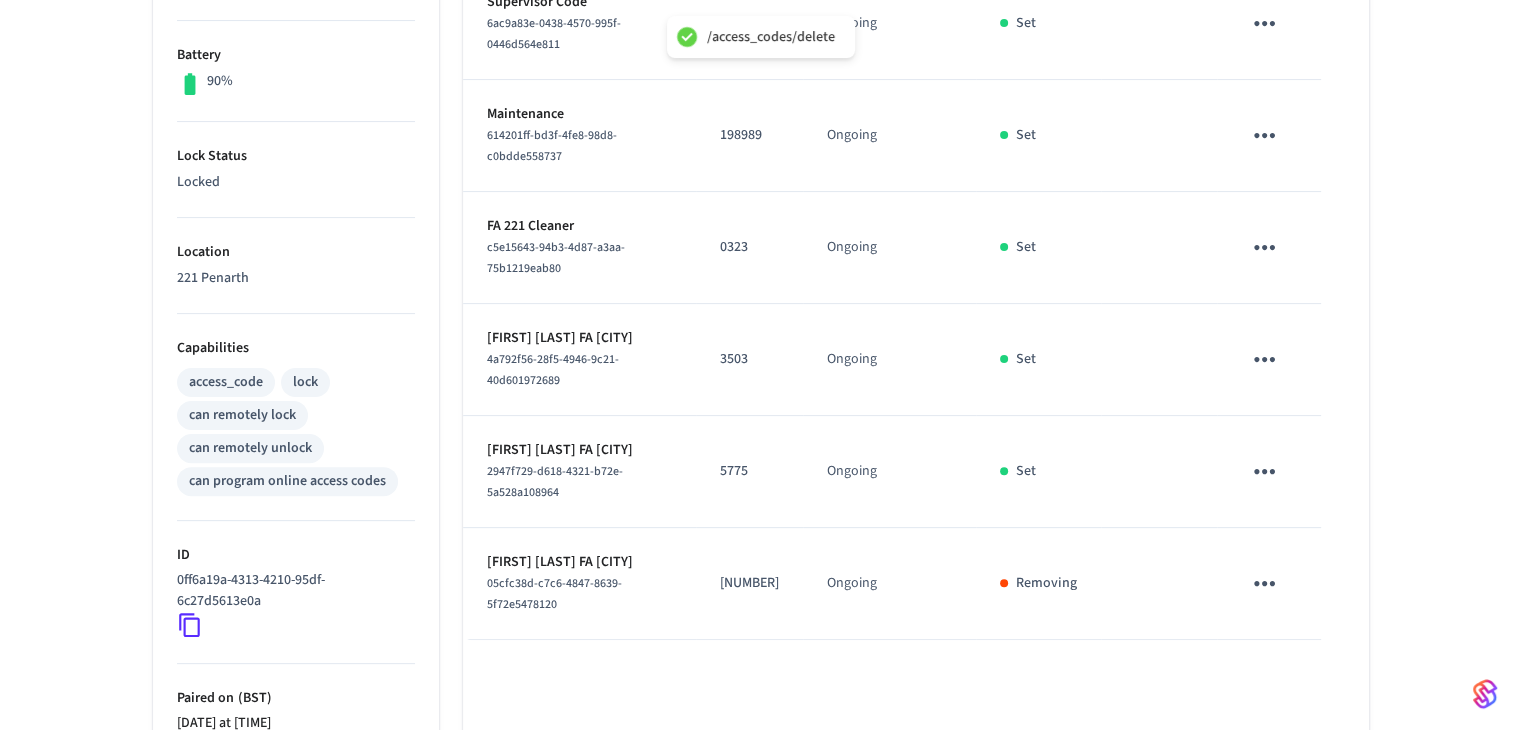 click 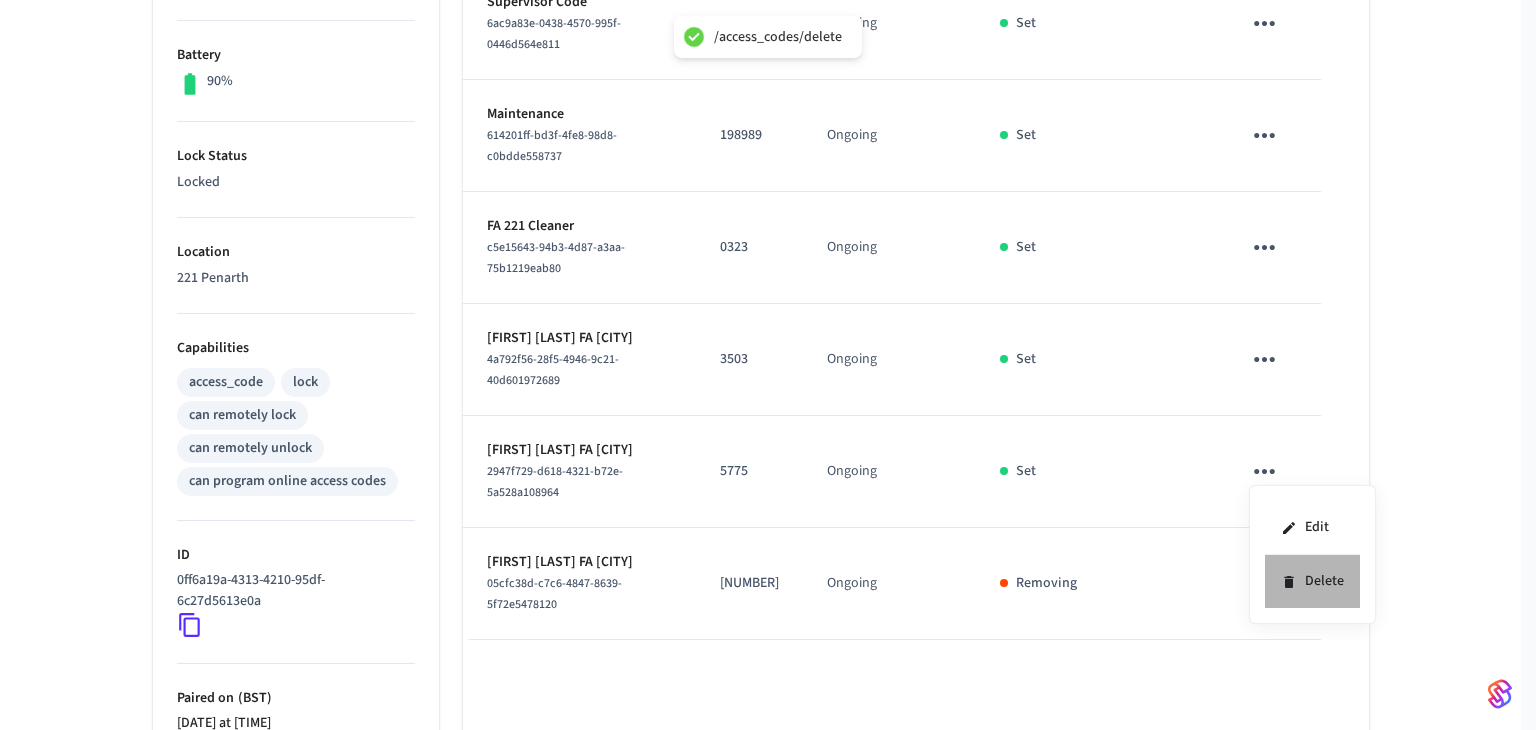 click 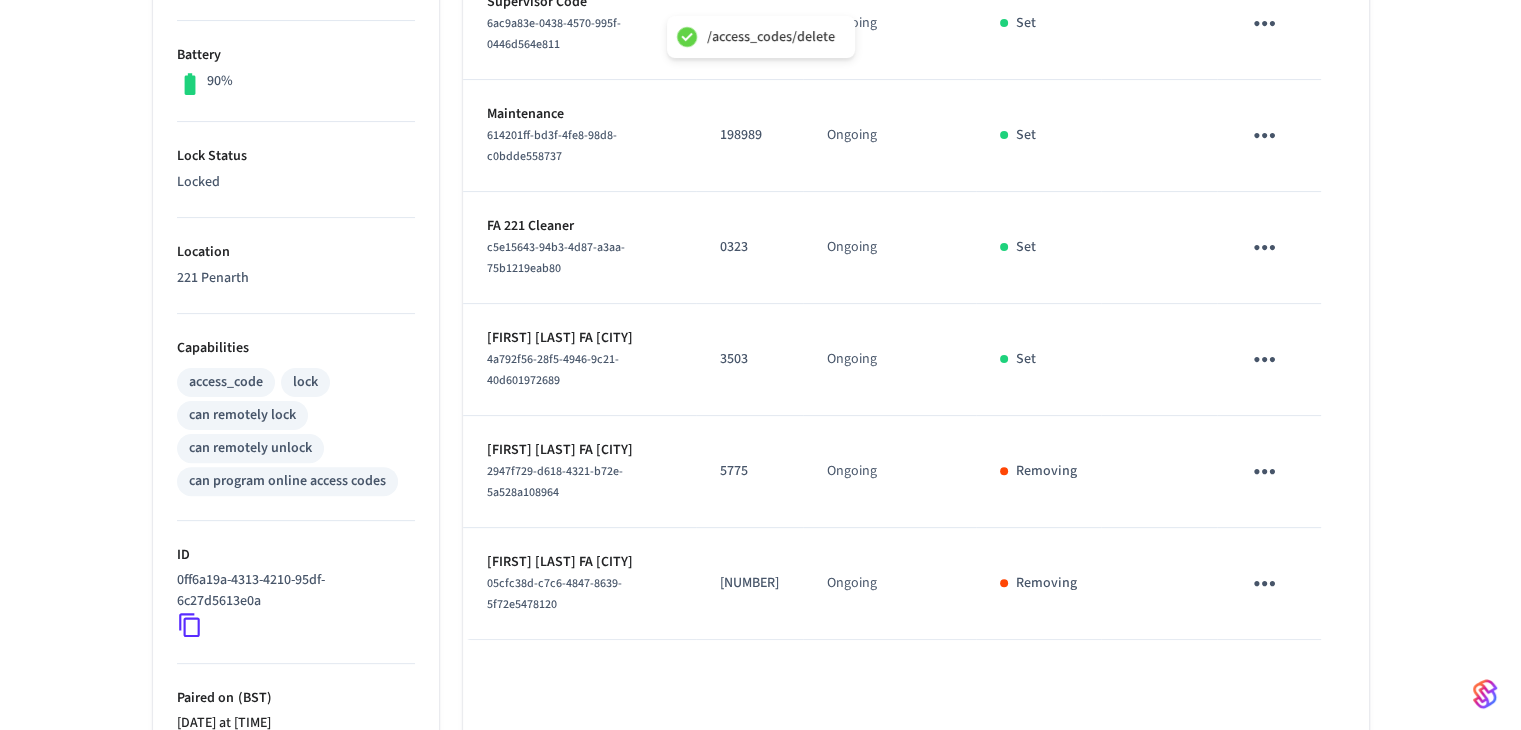 click 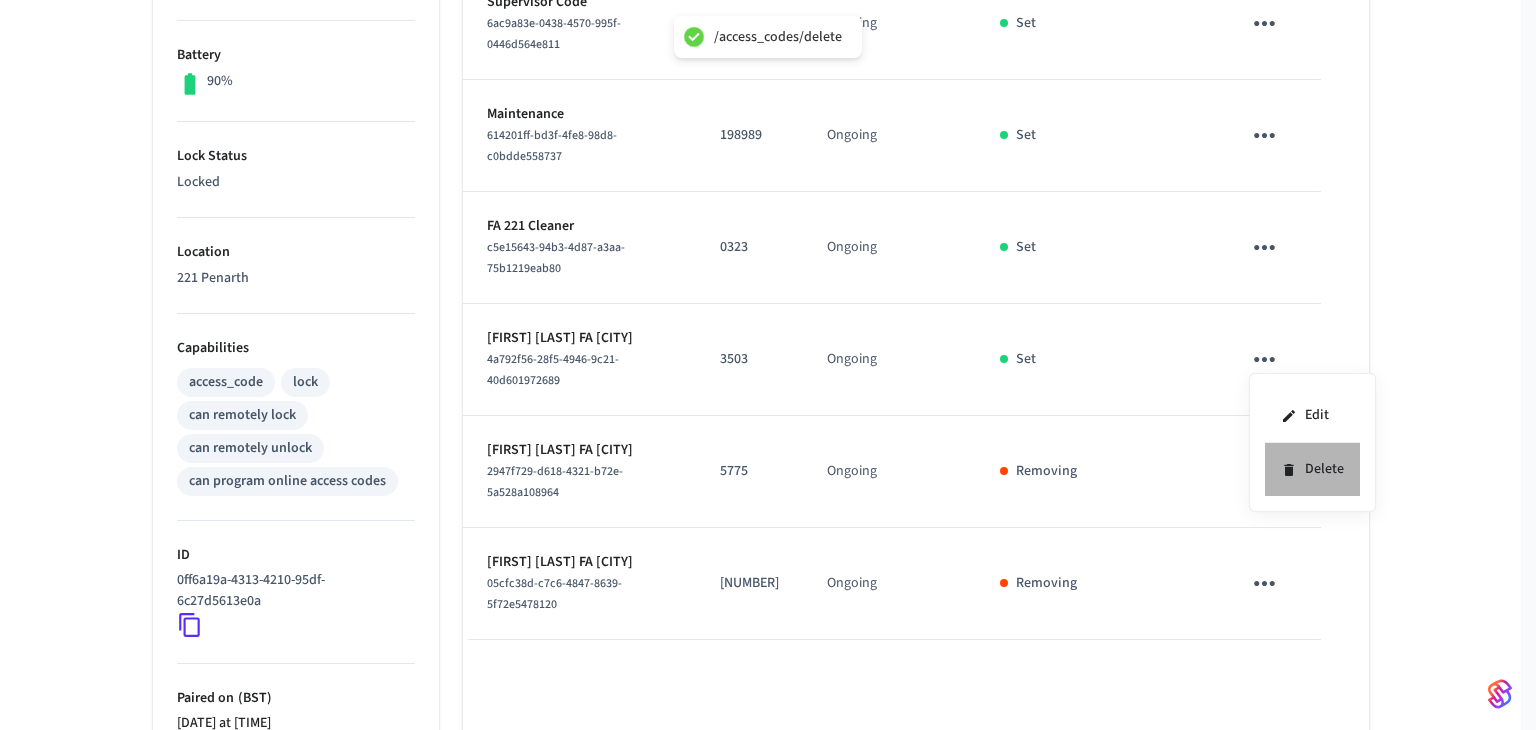 click on "Delete" at bounding box center (1312, 469) 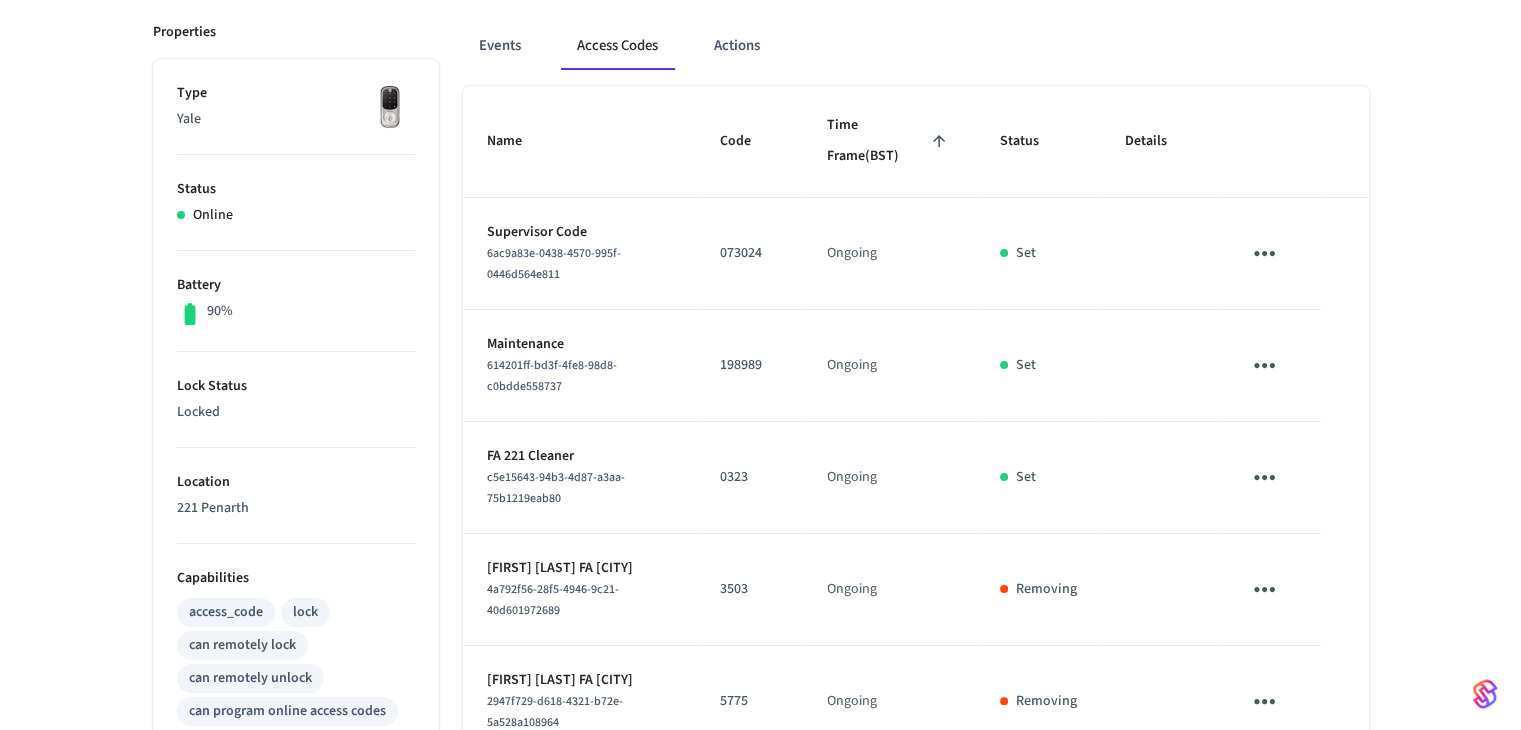 scroll, scrollTop: 0, scrollLeft: 0, axis: both 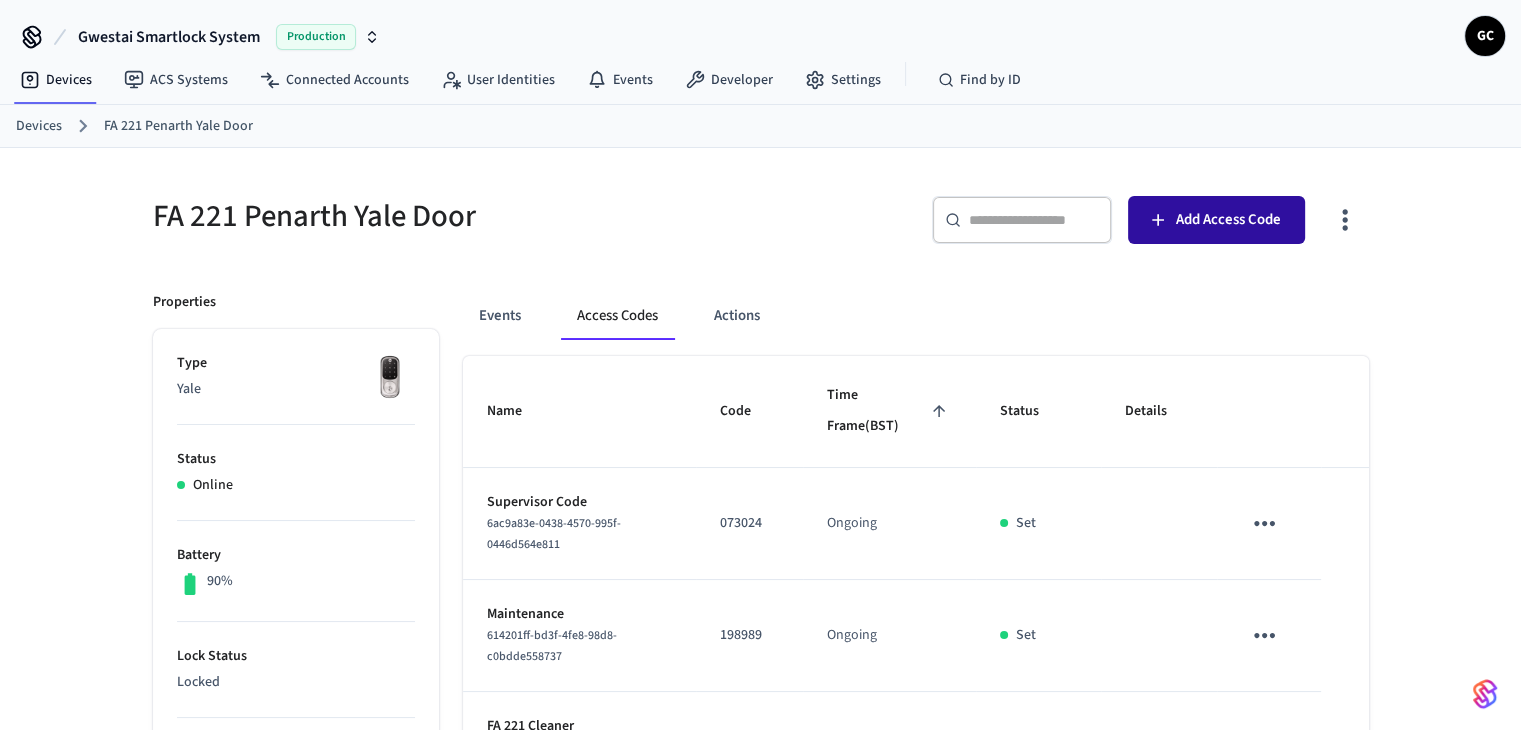 click on "Add Access Code" at bounding box center (1228, 220) 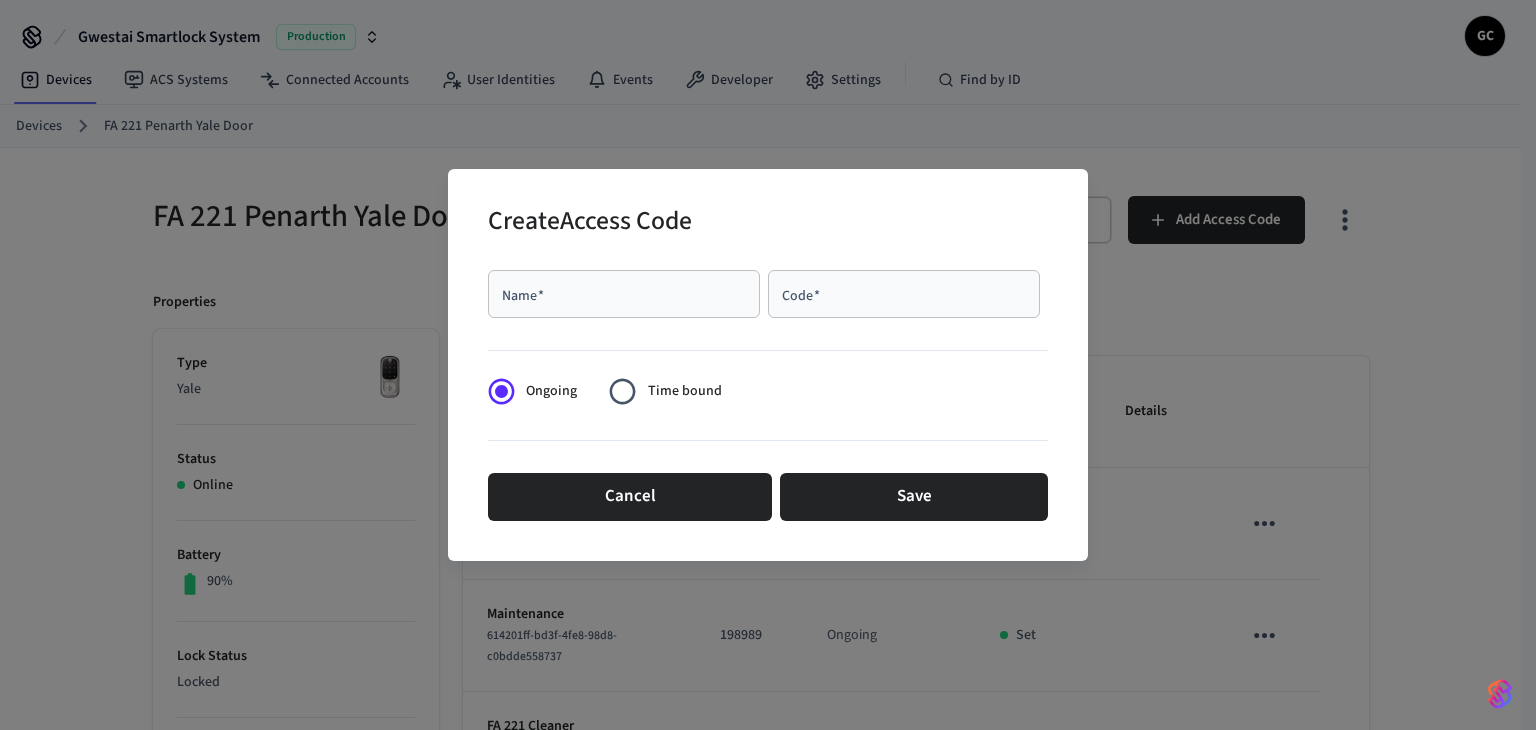 click on "Name   *" at bounding box center [624, 294] 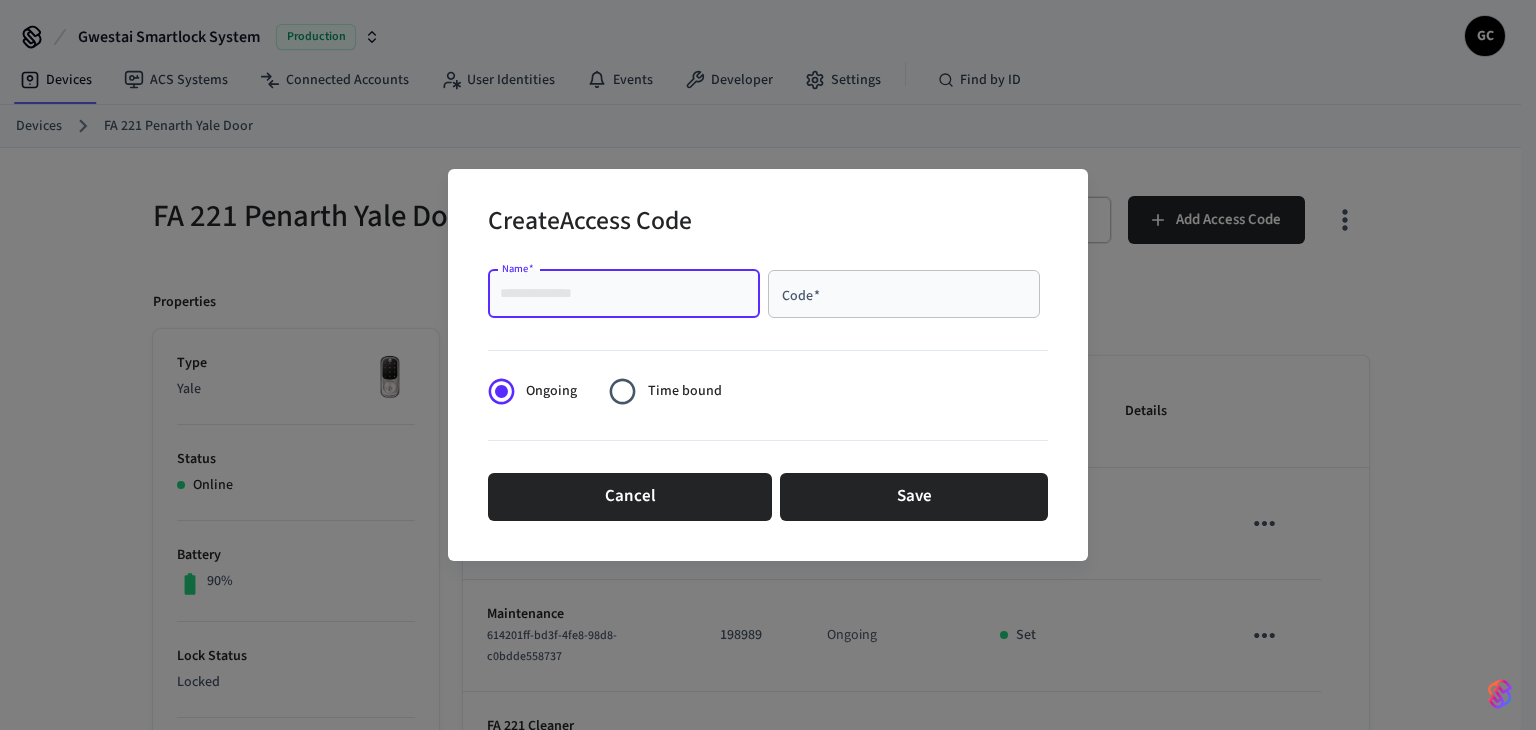 paste on "**********" 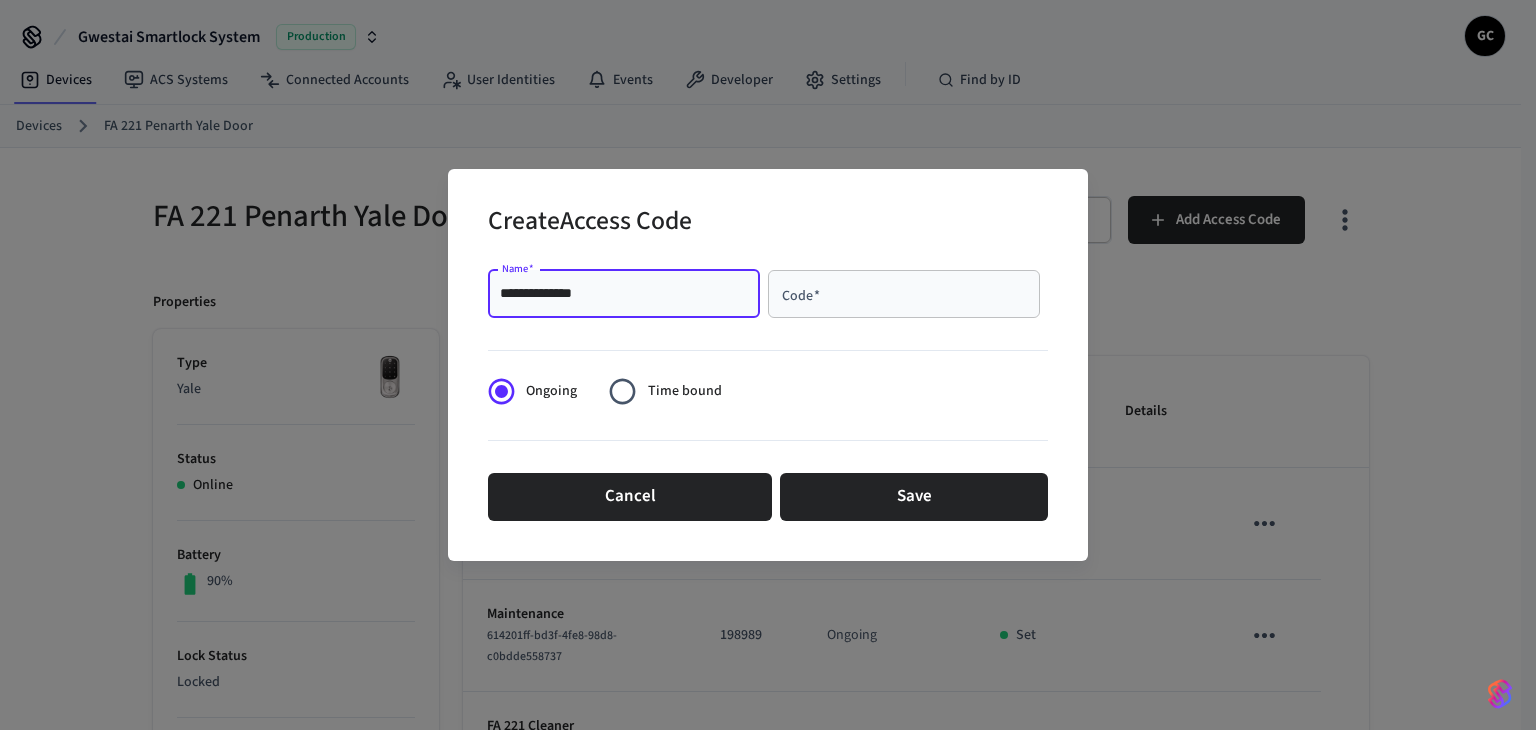type on "**********" 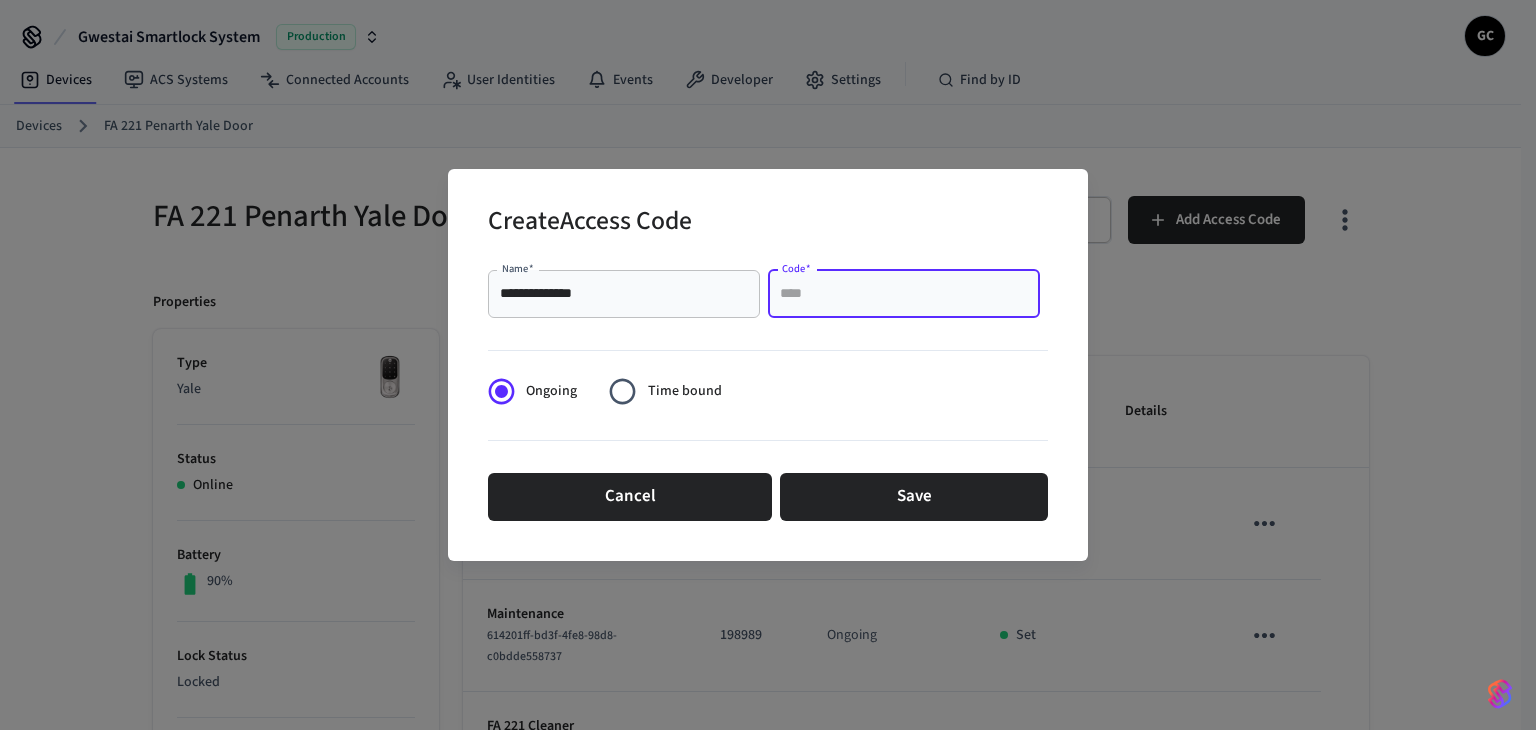 click on "Code   *" at bounding box center [904, 294] 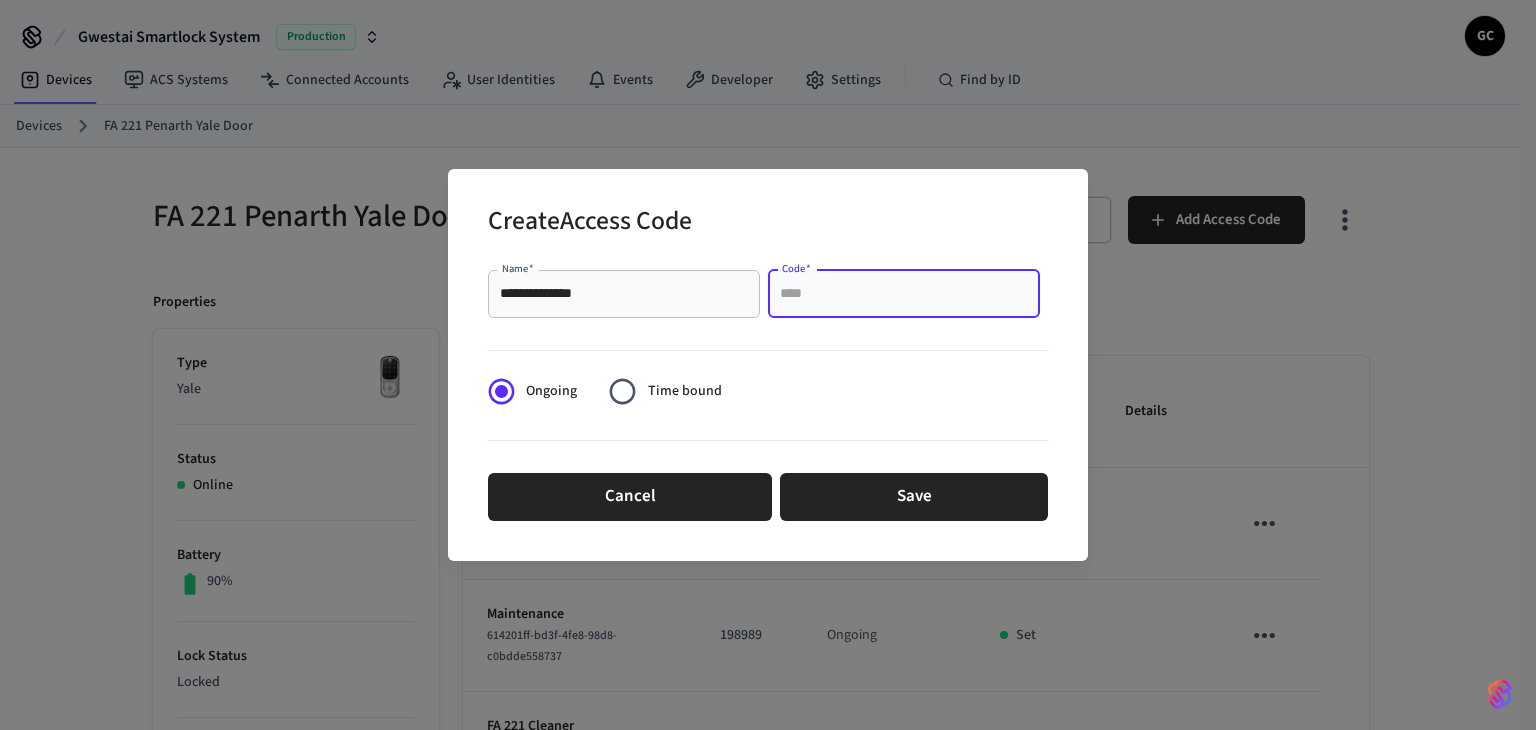 paste on "****" 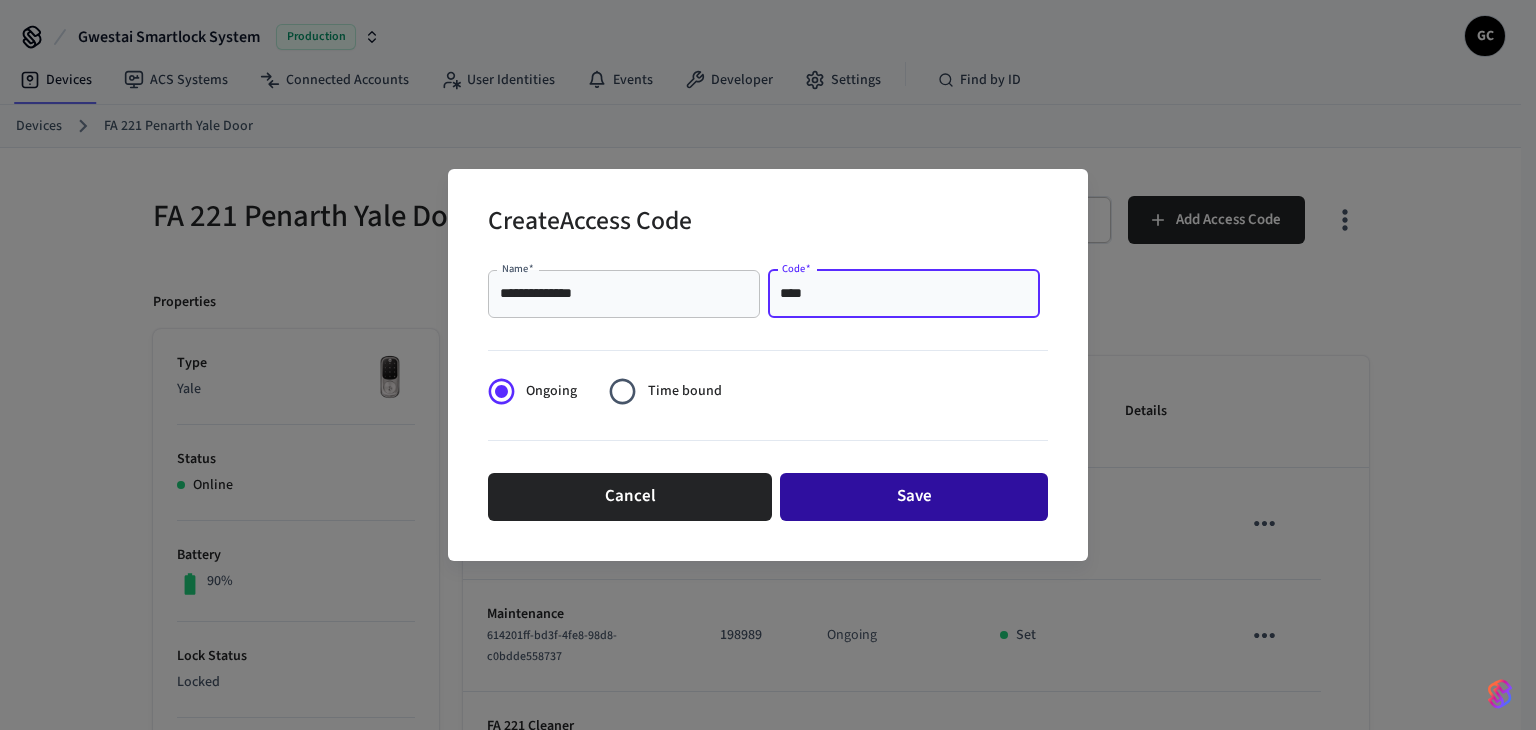 type on "****" 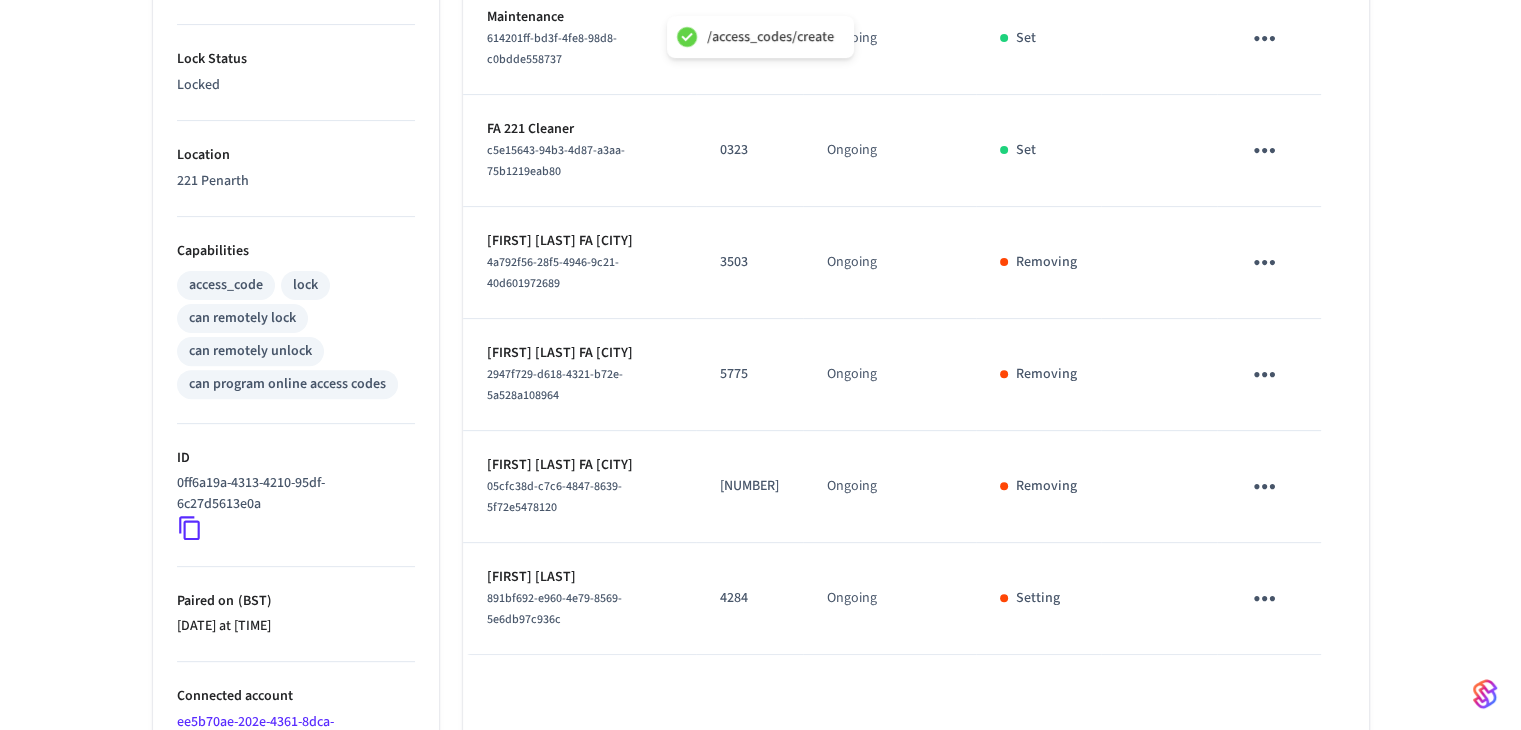 scroll, scrollTop: 718, scrollLeft: 0, axis: vertical 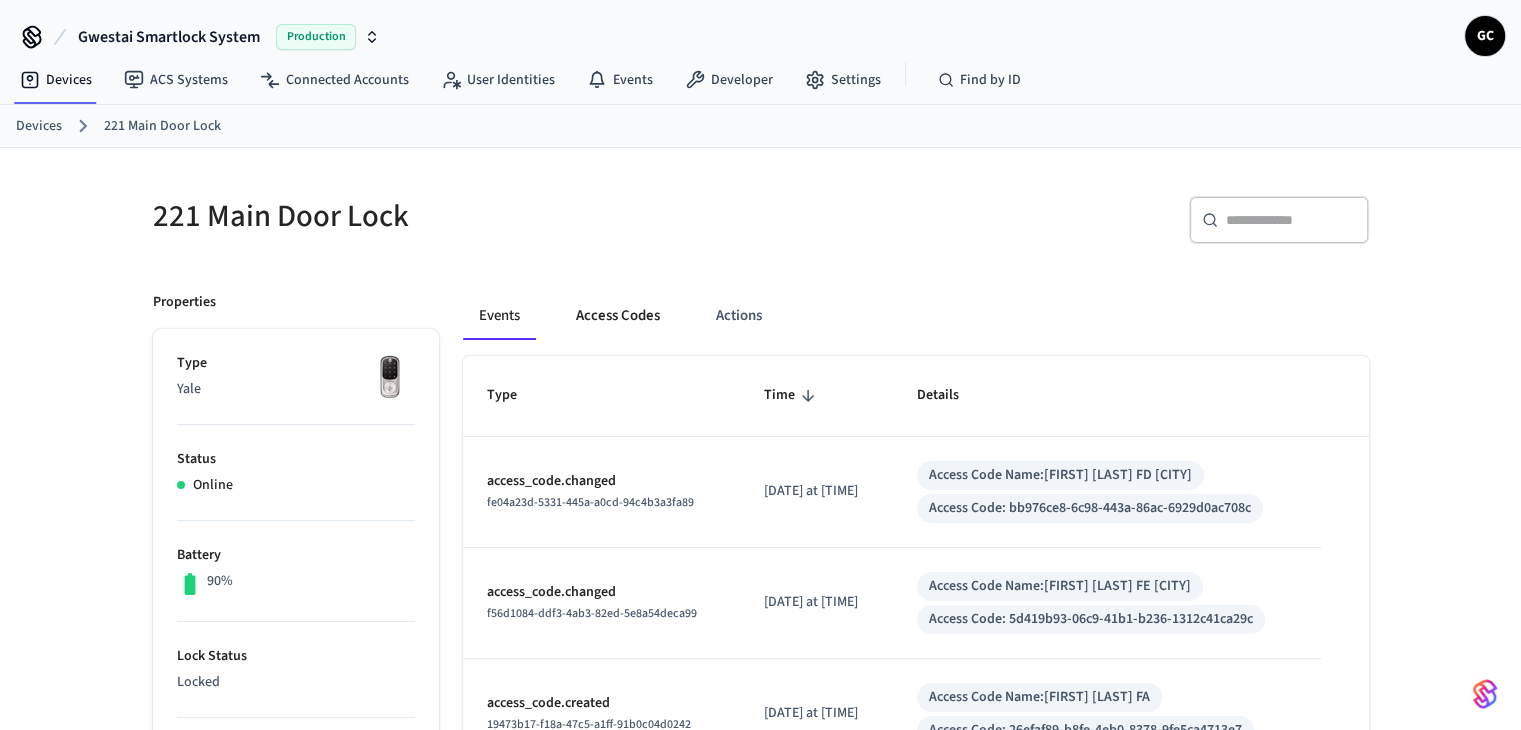 click on "Access Codes" at bounding box center [618, 316] 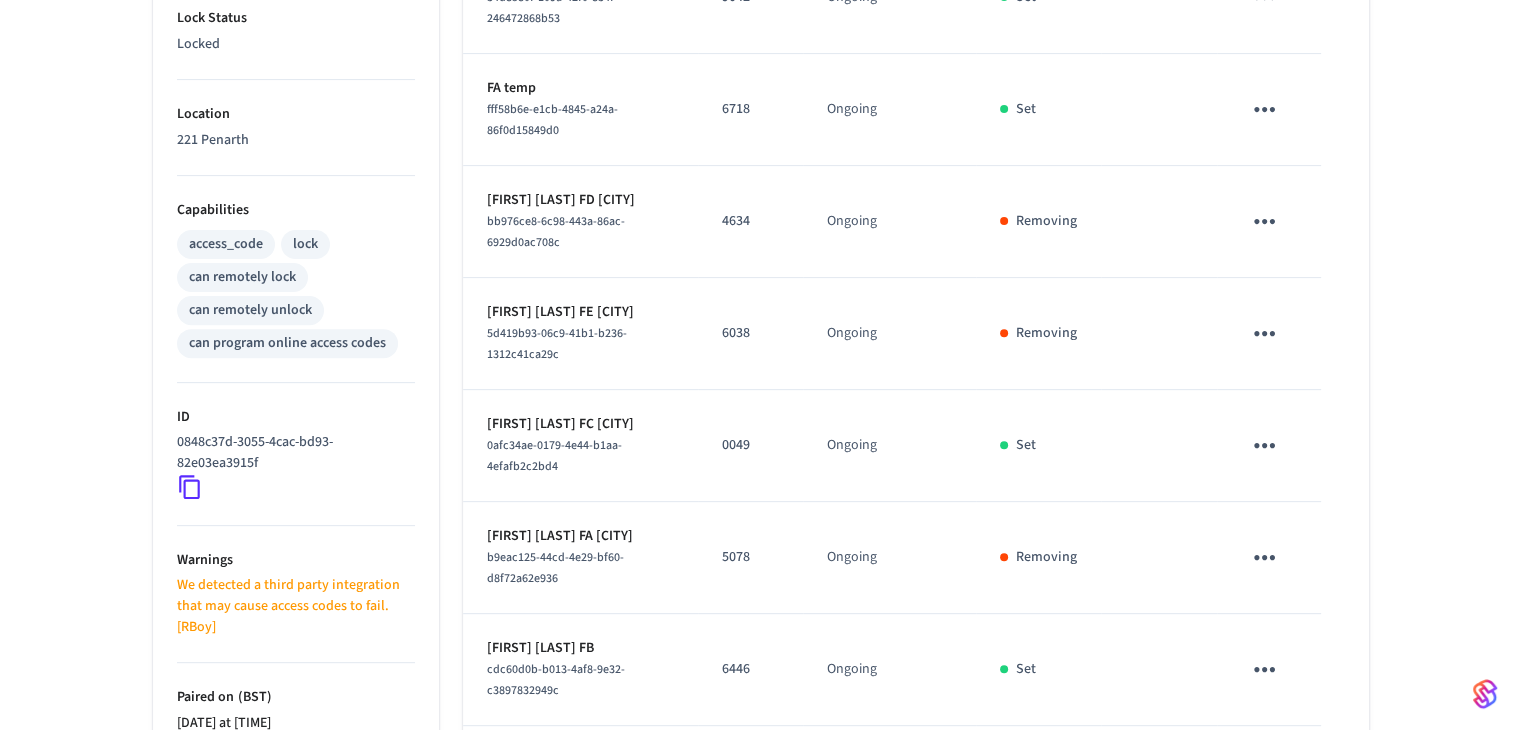 scroll, scrollTop: 972, scrollLeft: 0, axis: vertical 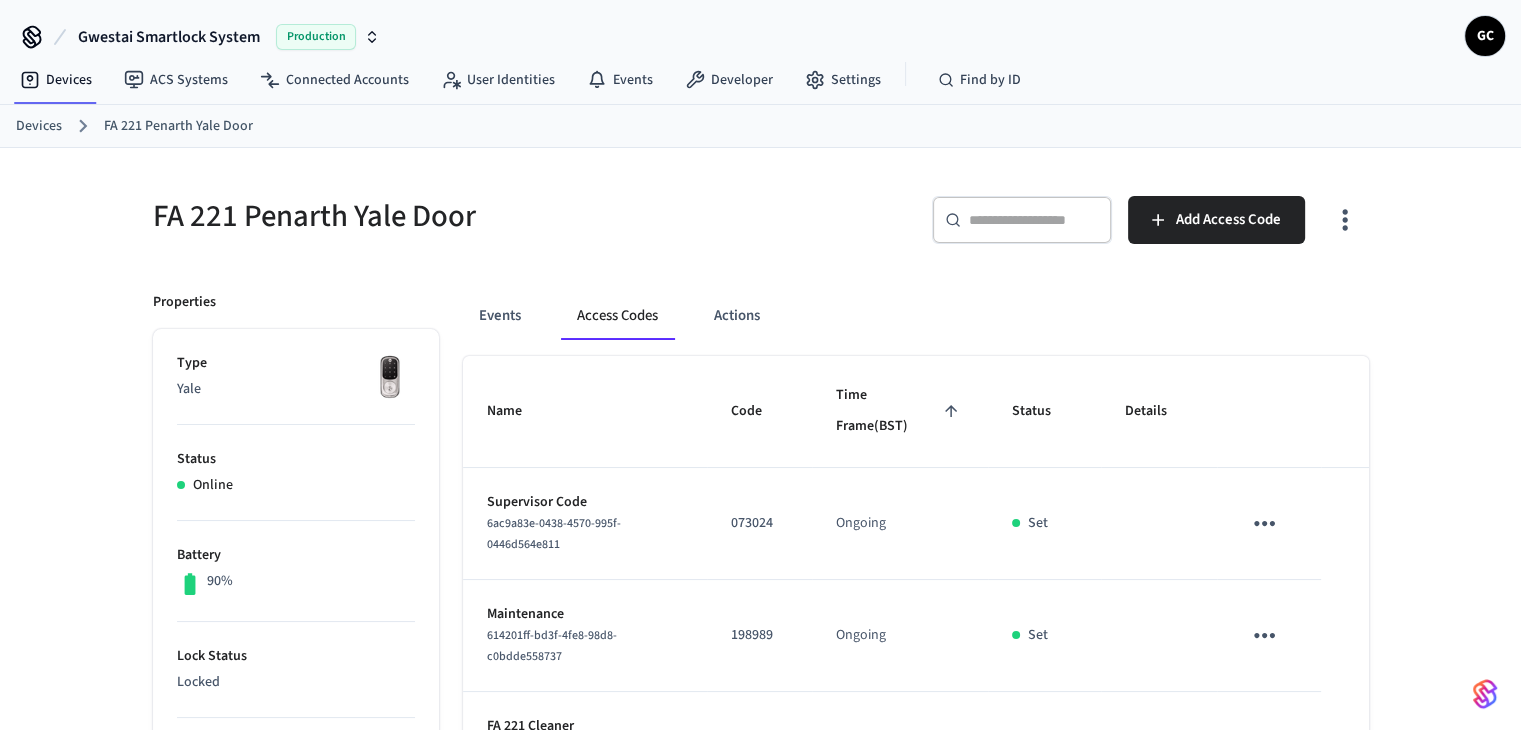 click on "Devices" at bounding box center [39, 126] 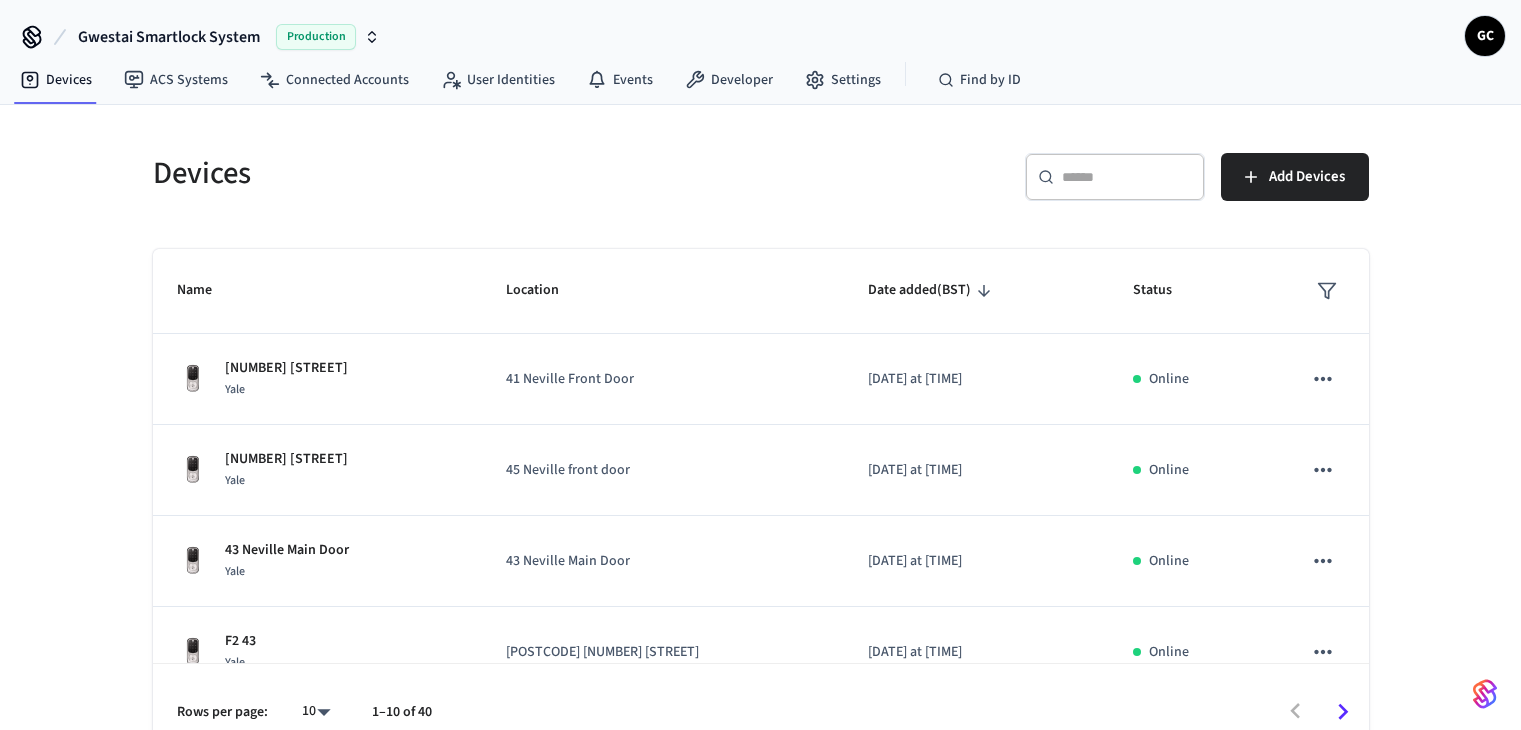 scroll, scrollTop: 0, scrollLeft: 0, axis: both 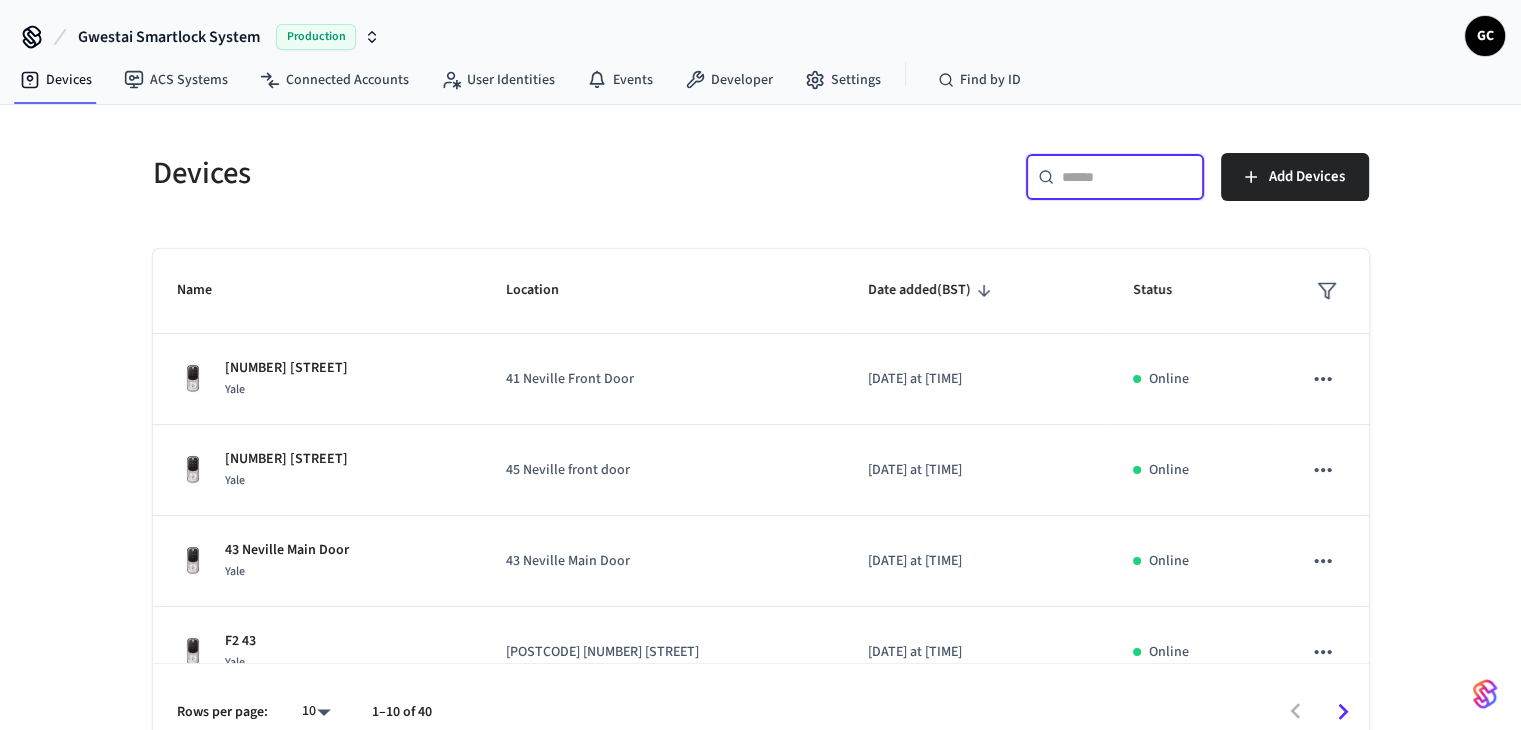 click at bounding box center [1127, 177] 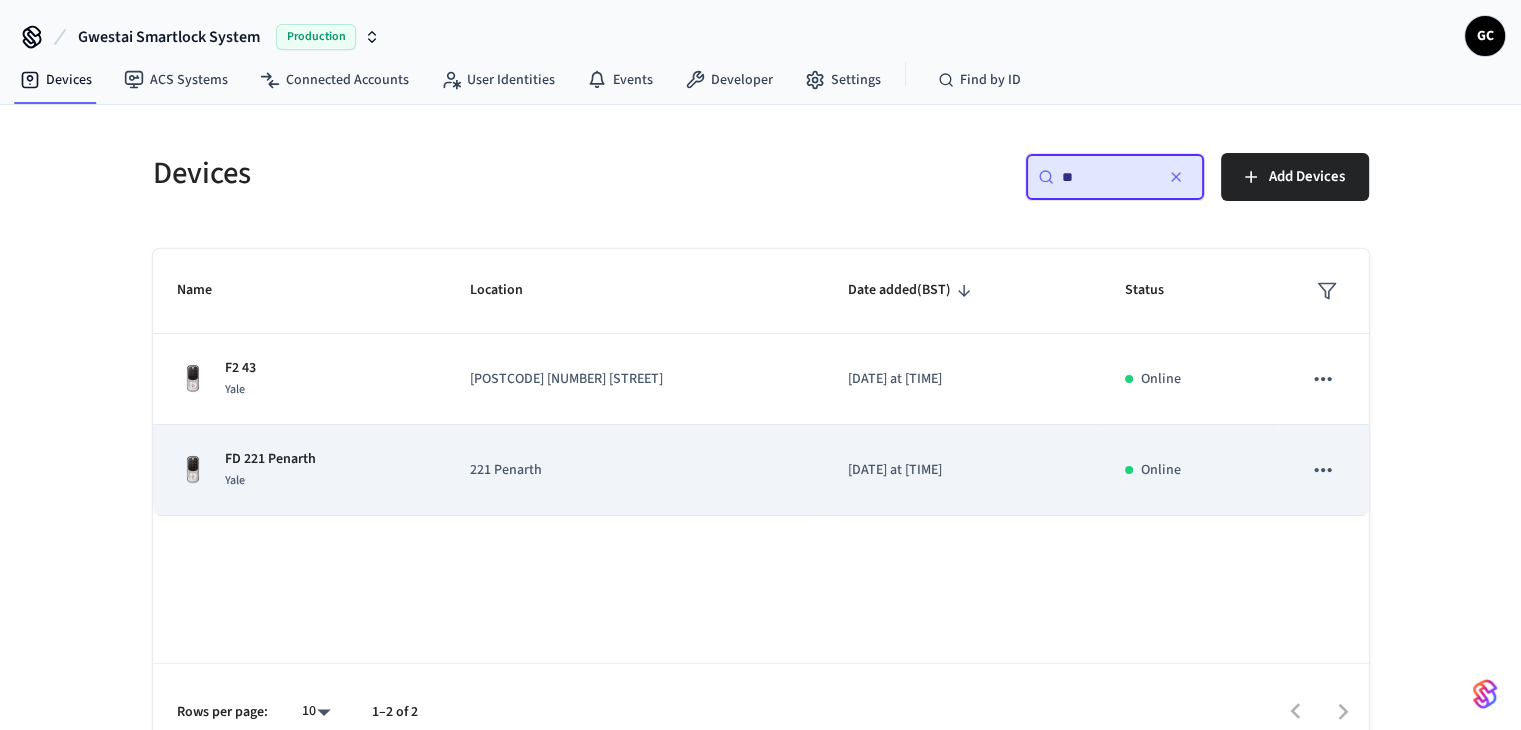 type on "**" 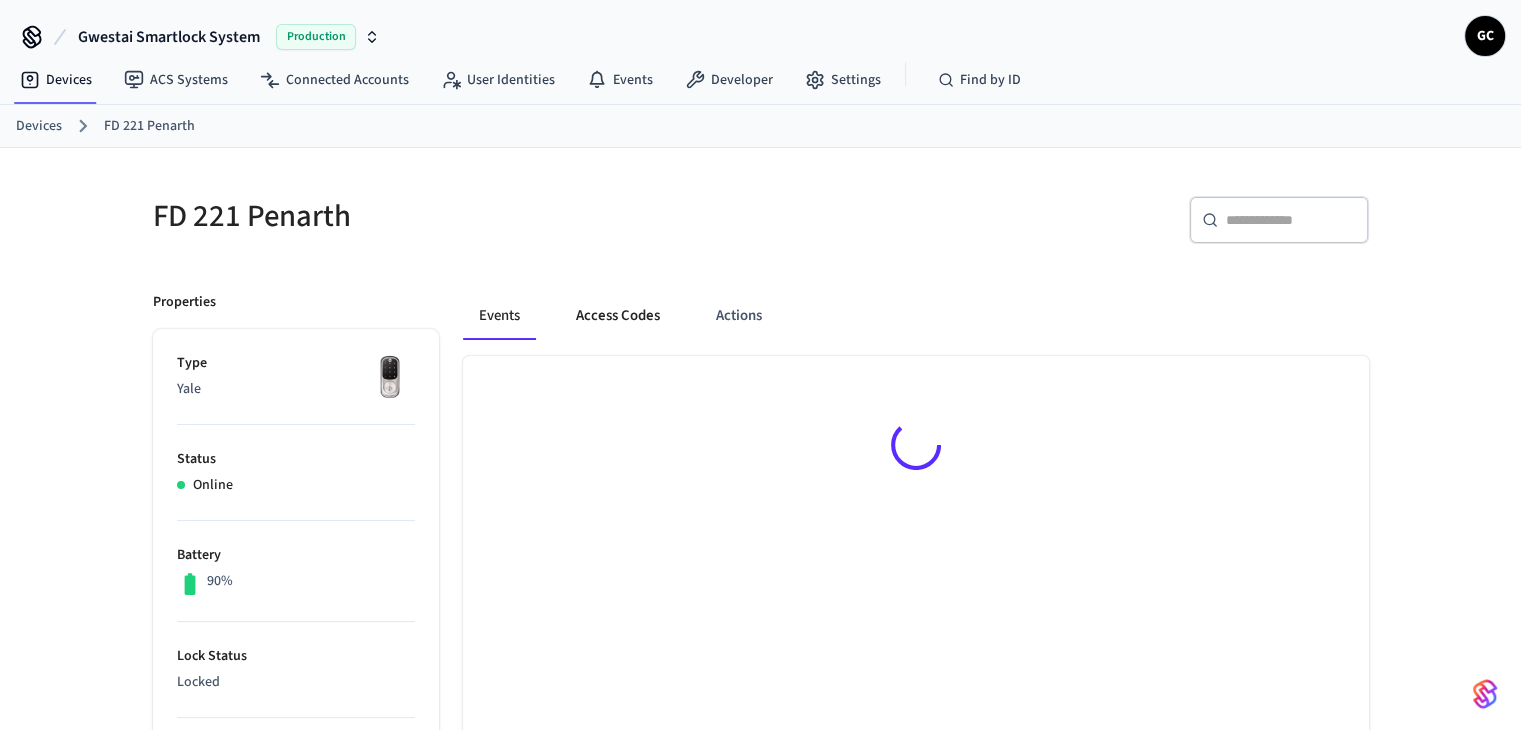 click on "Access Codes" at bounding box center (618, 316) 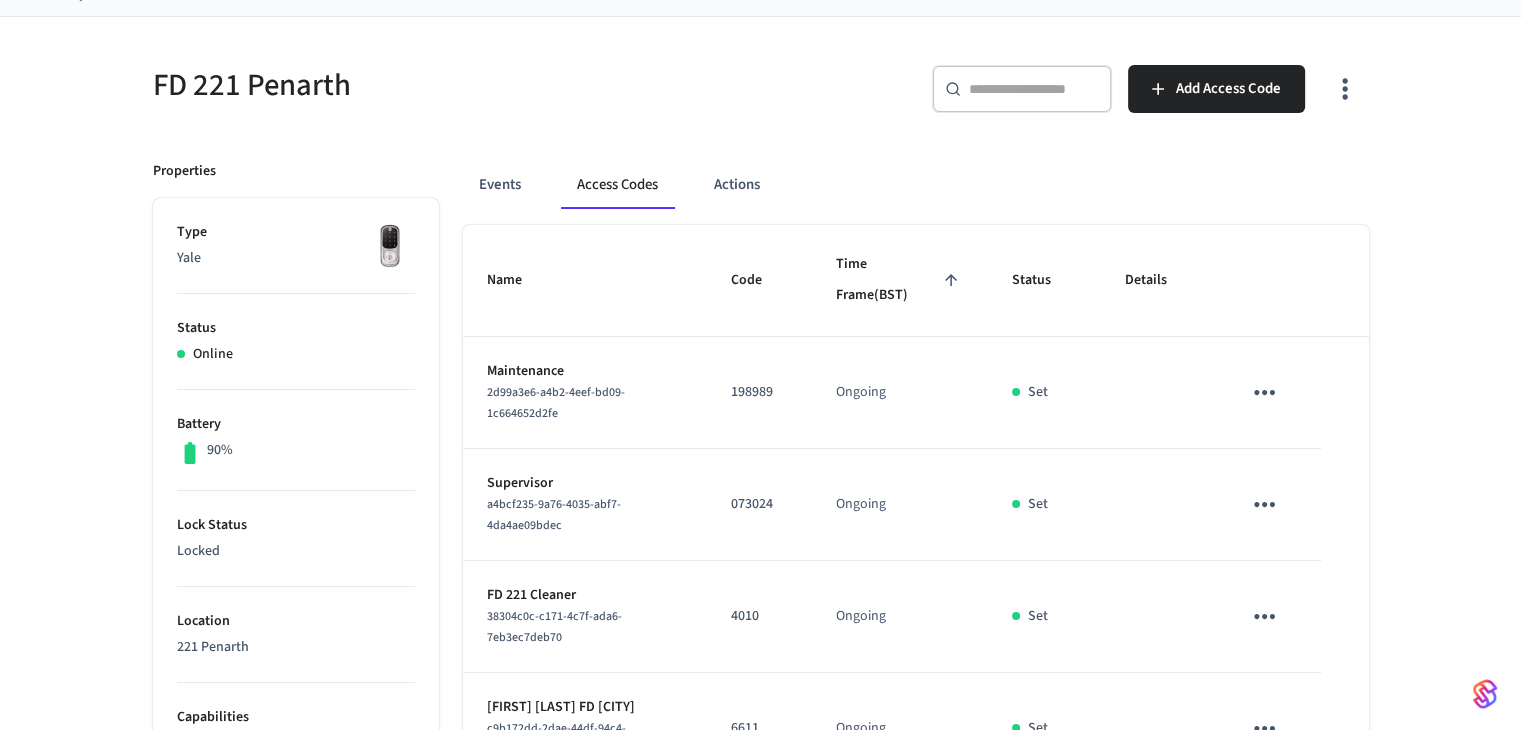 scroll, scrollTop: 0, scrollLeft: 0, axis: both 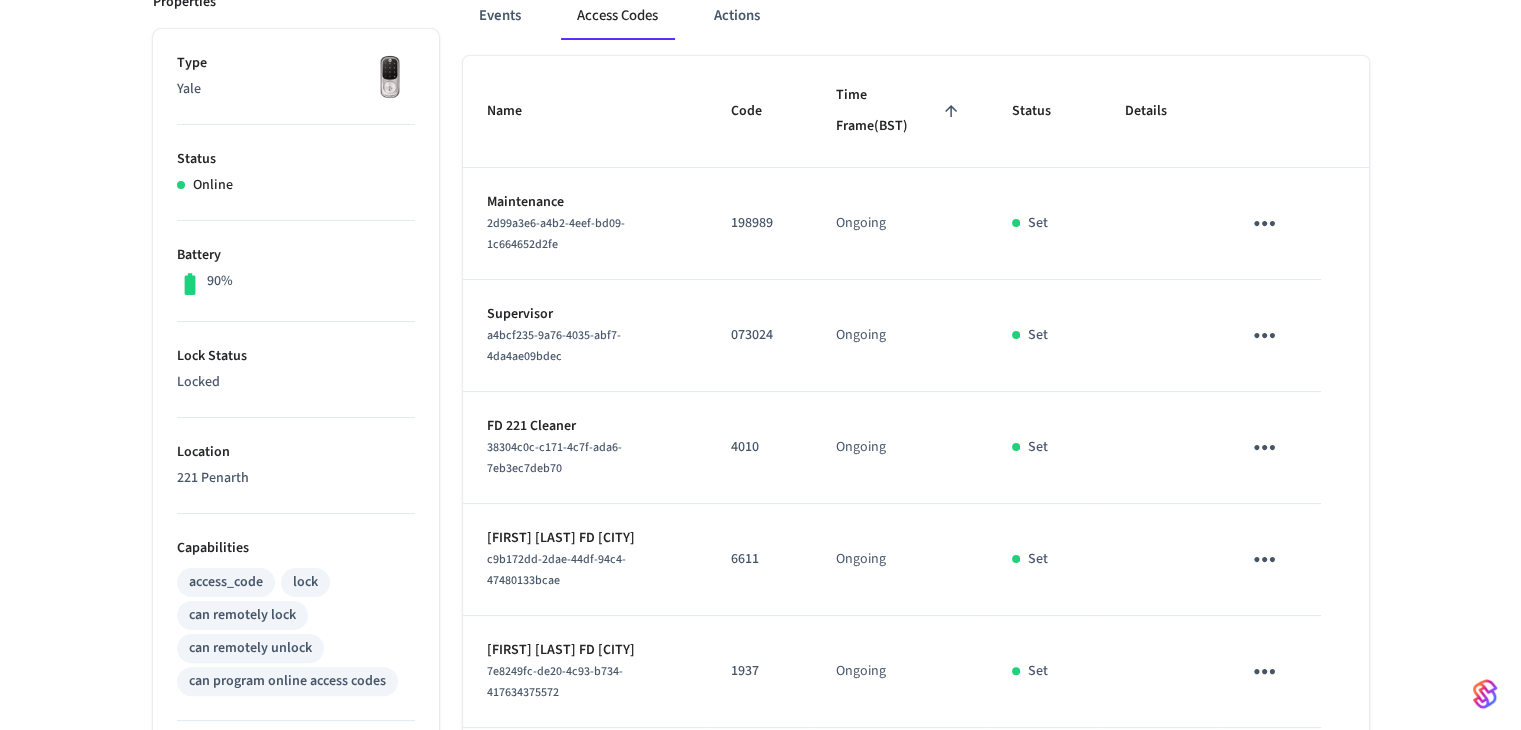 click on "4010" at bounding box center [759, 447] 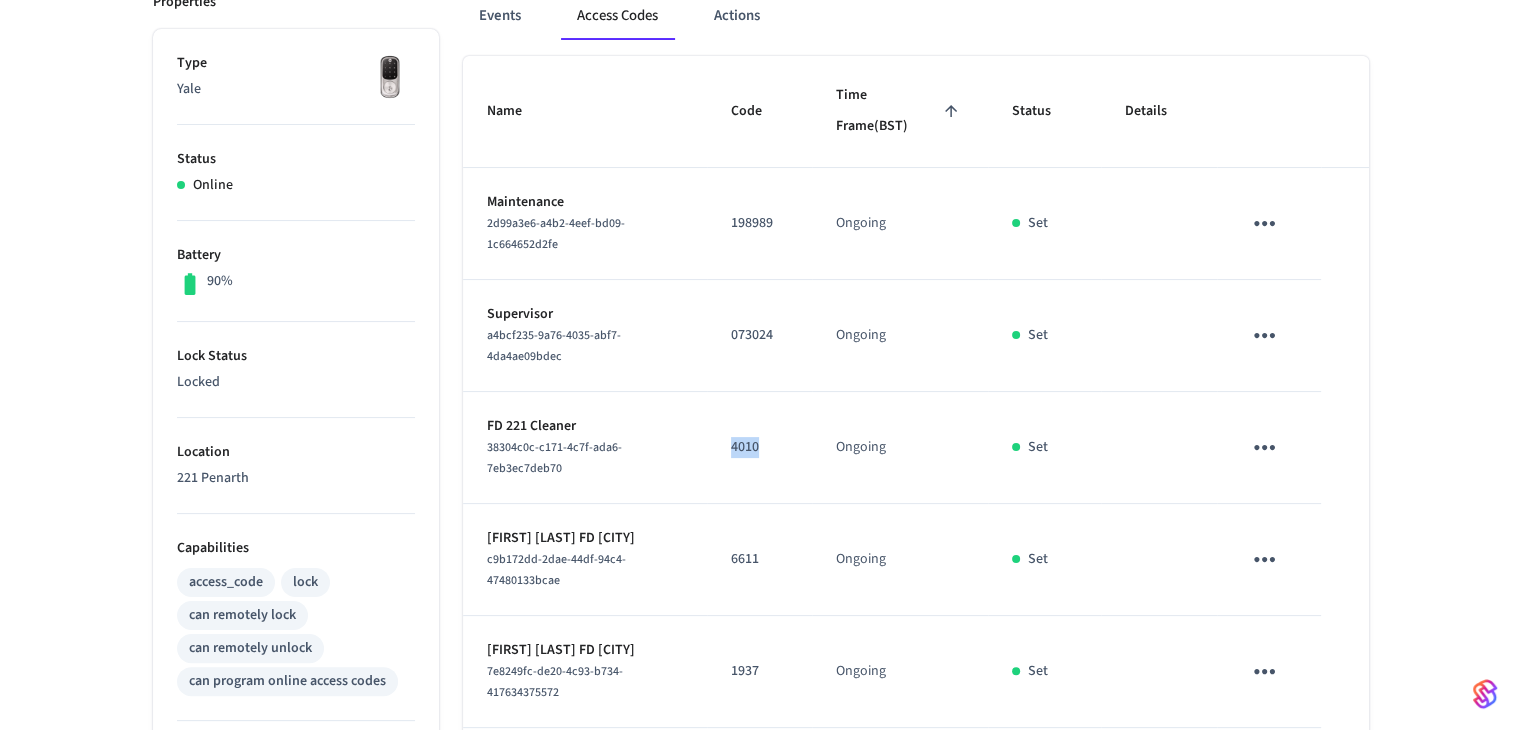 click on "4010" at bounding box center [759, 447] 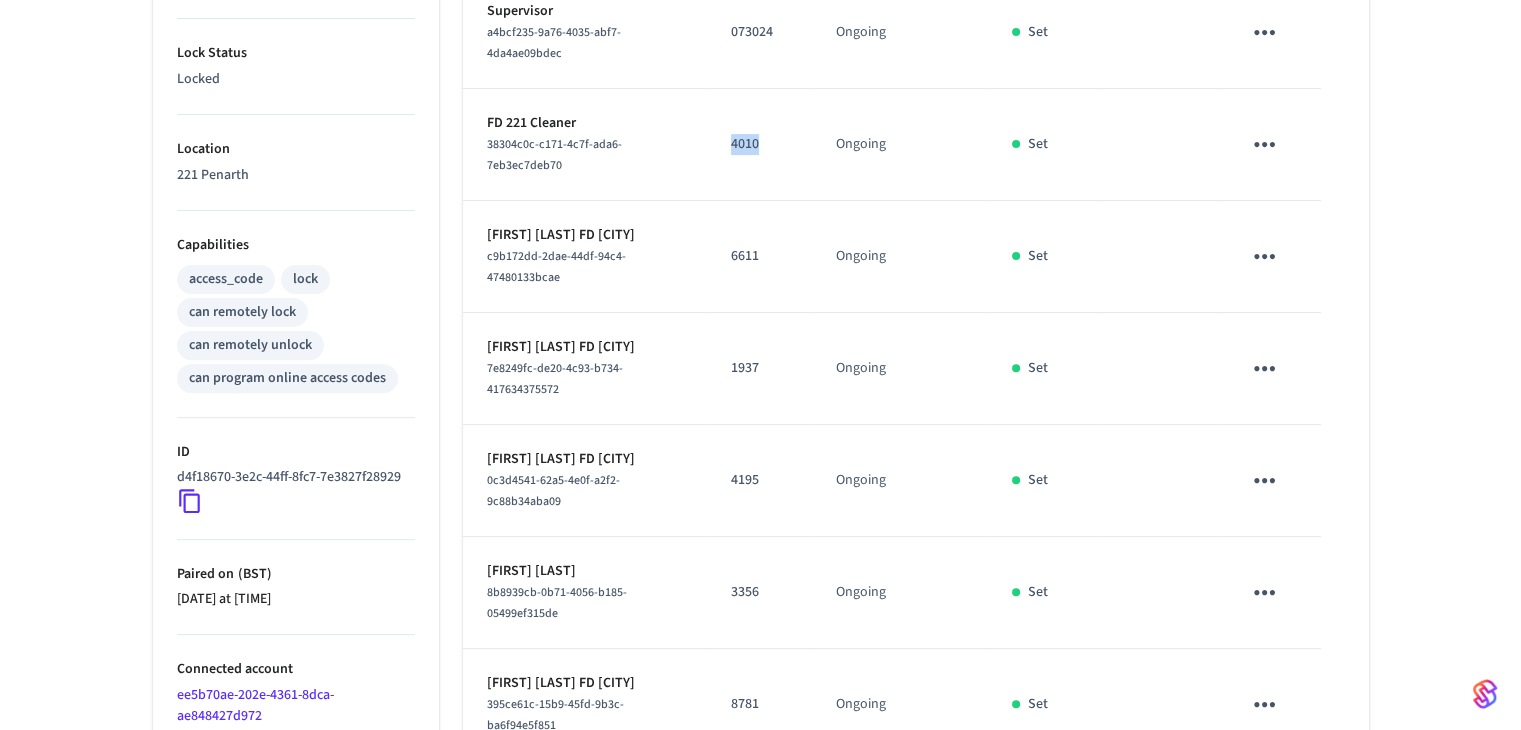 scroll, scrollTop: 840, scrollLeft: 0, axis: vertical 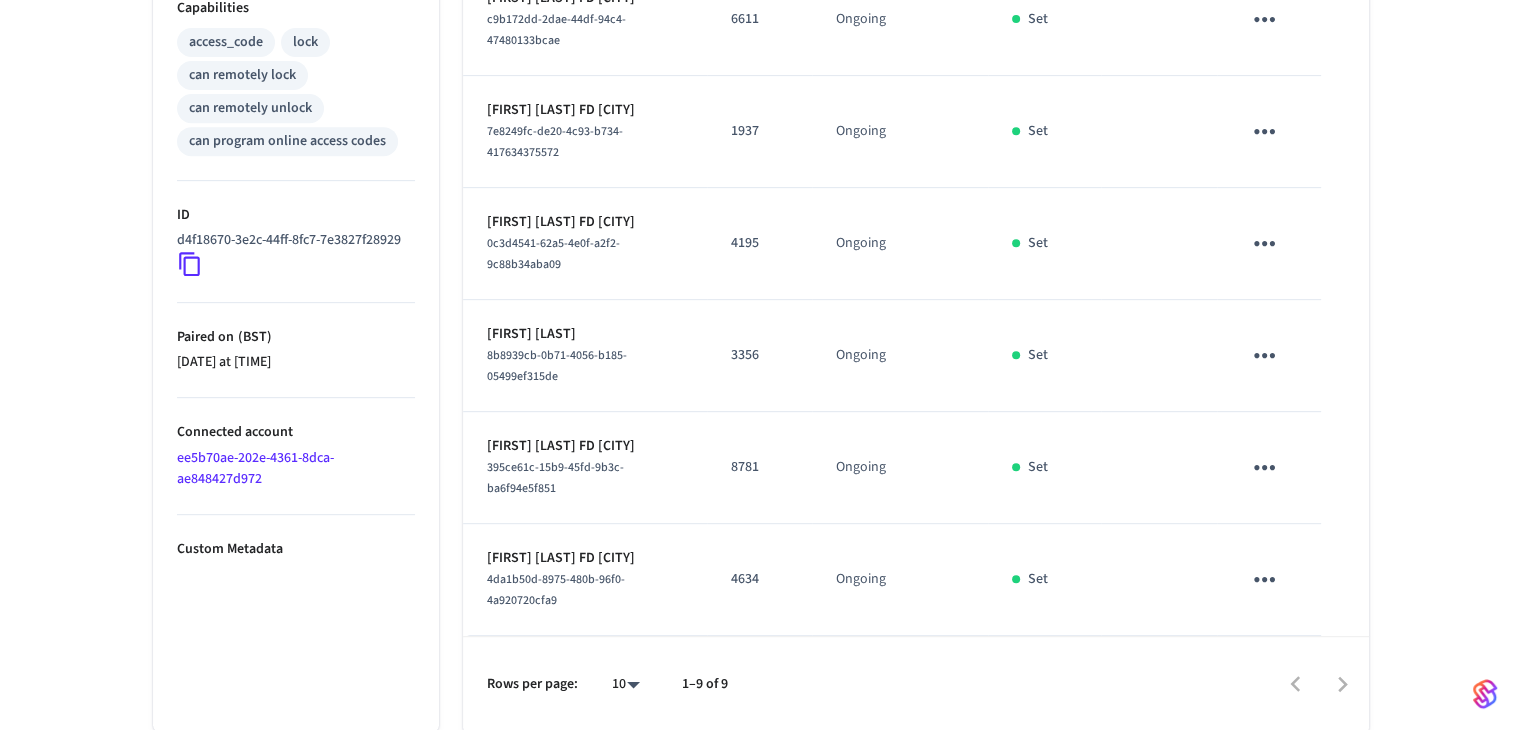 click 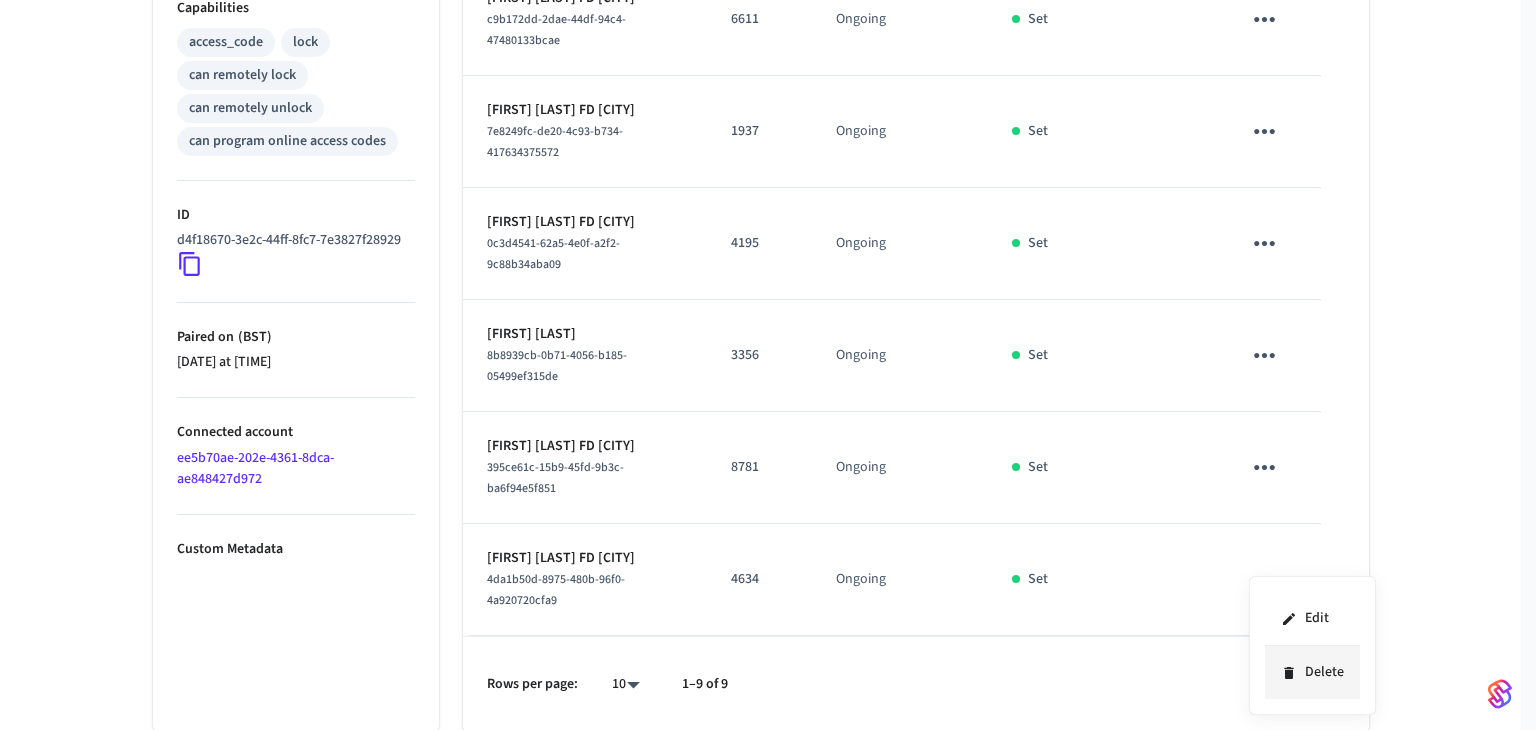 click on "Delete" at bounding box center (1312, 672) 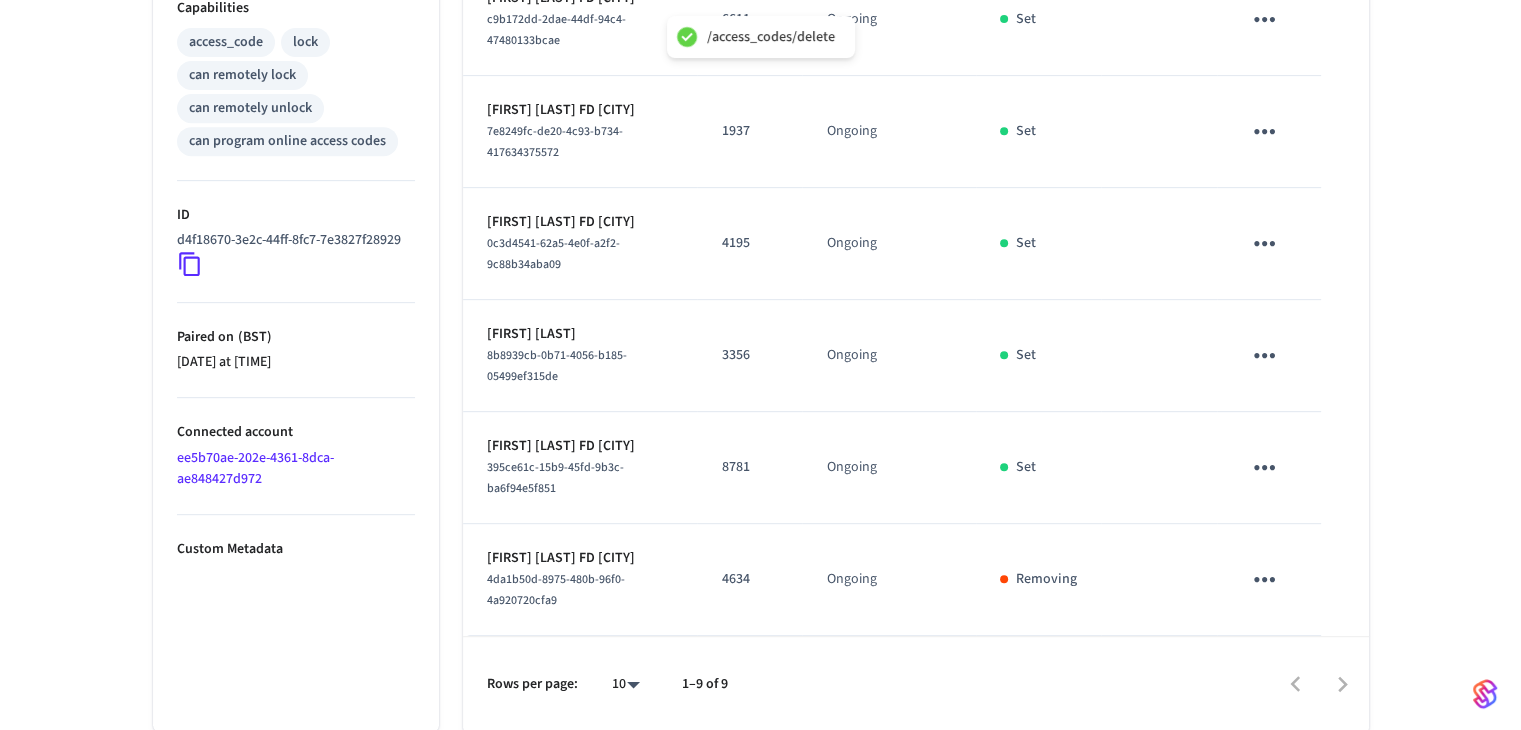 click 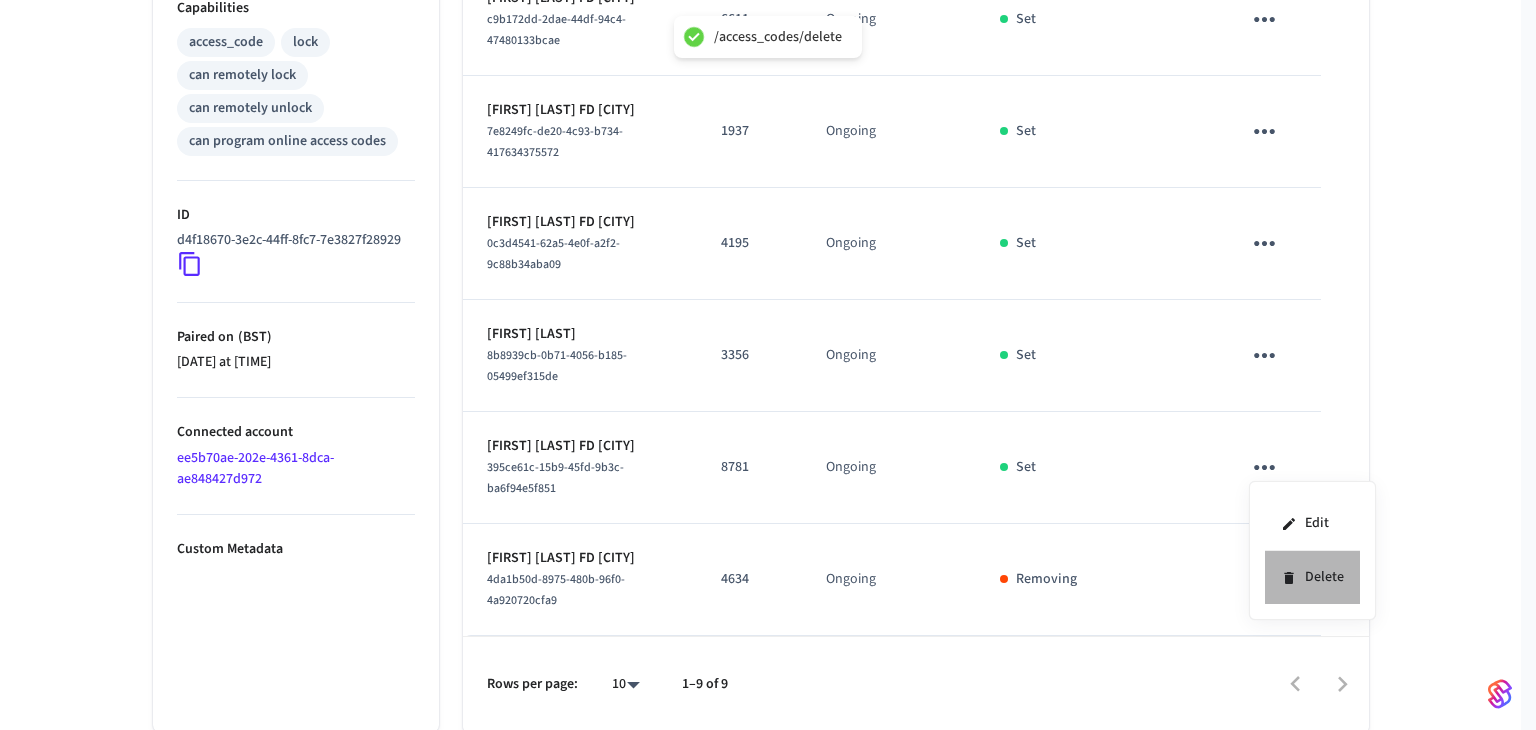 click on "Delete" at bounding box center [1312, 577] 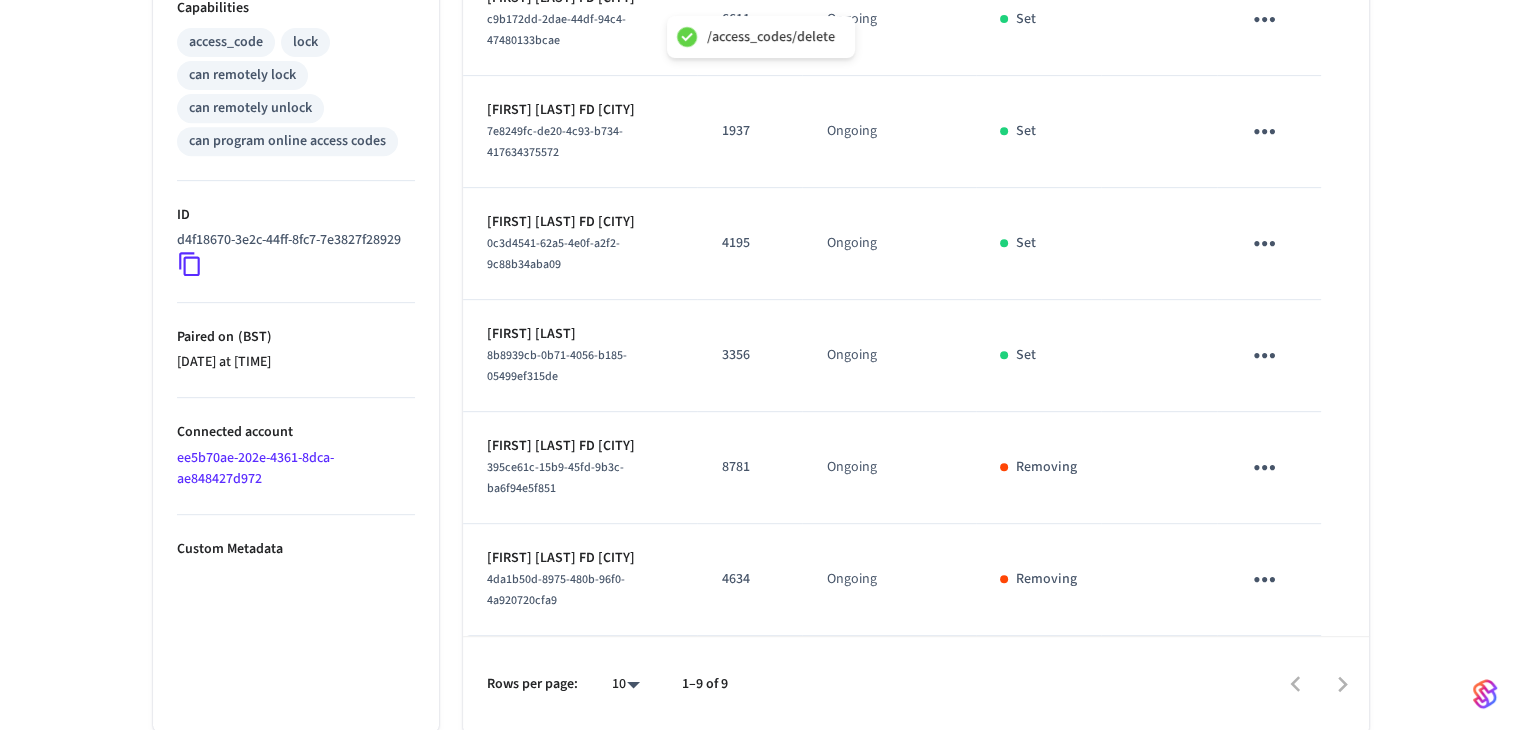 click 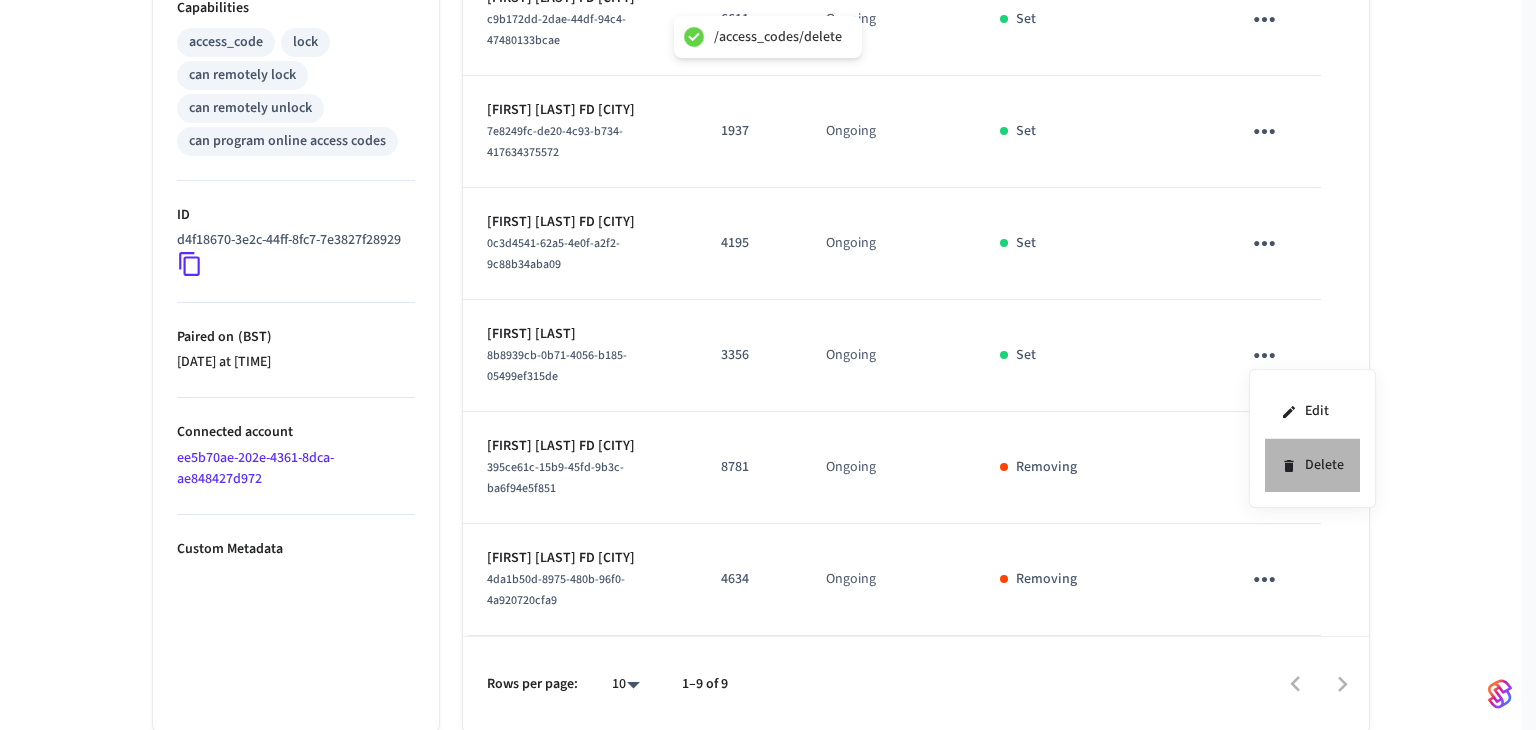 click on "Delete" at bounding box center [1312, 465] 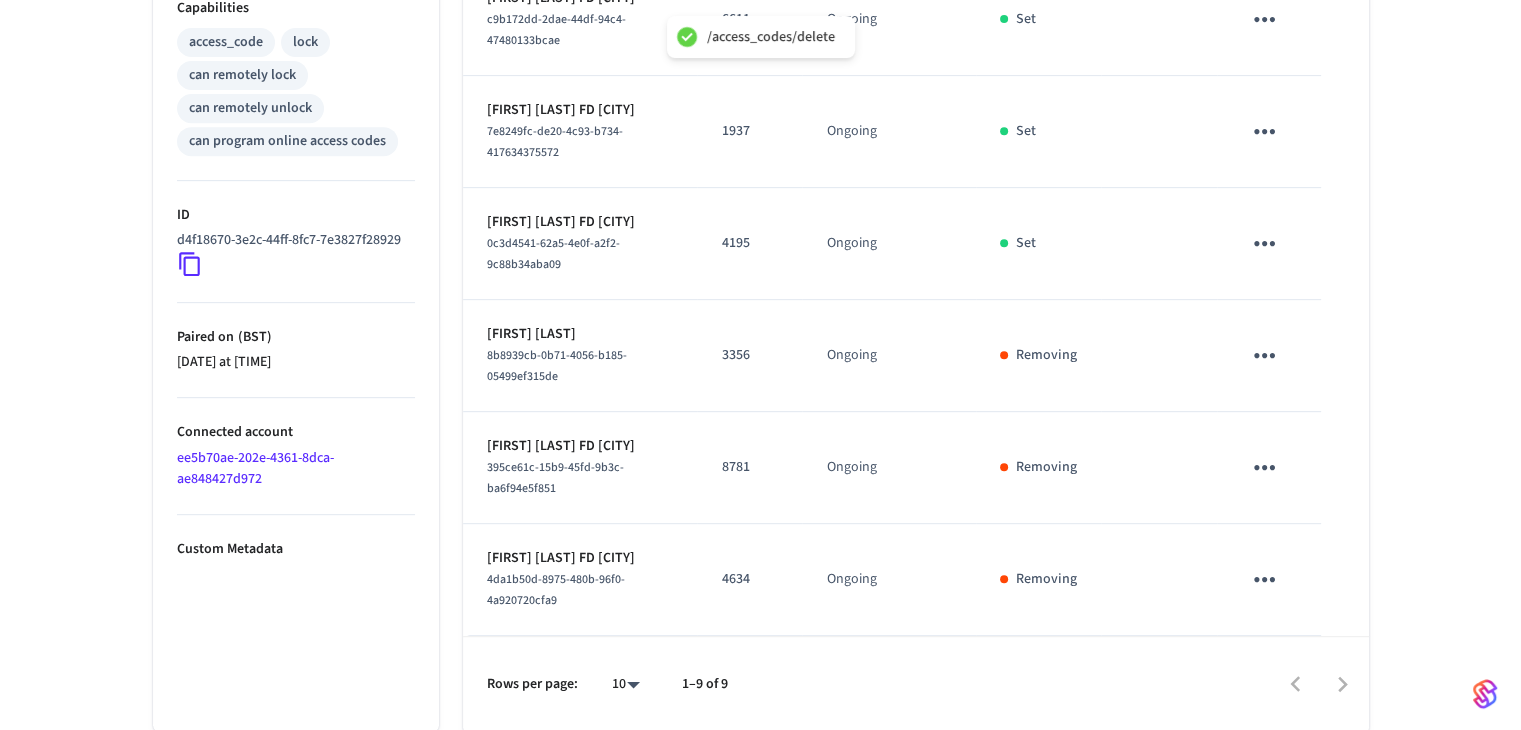 click 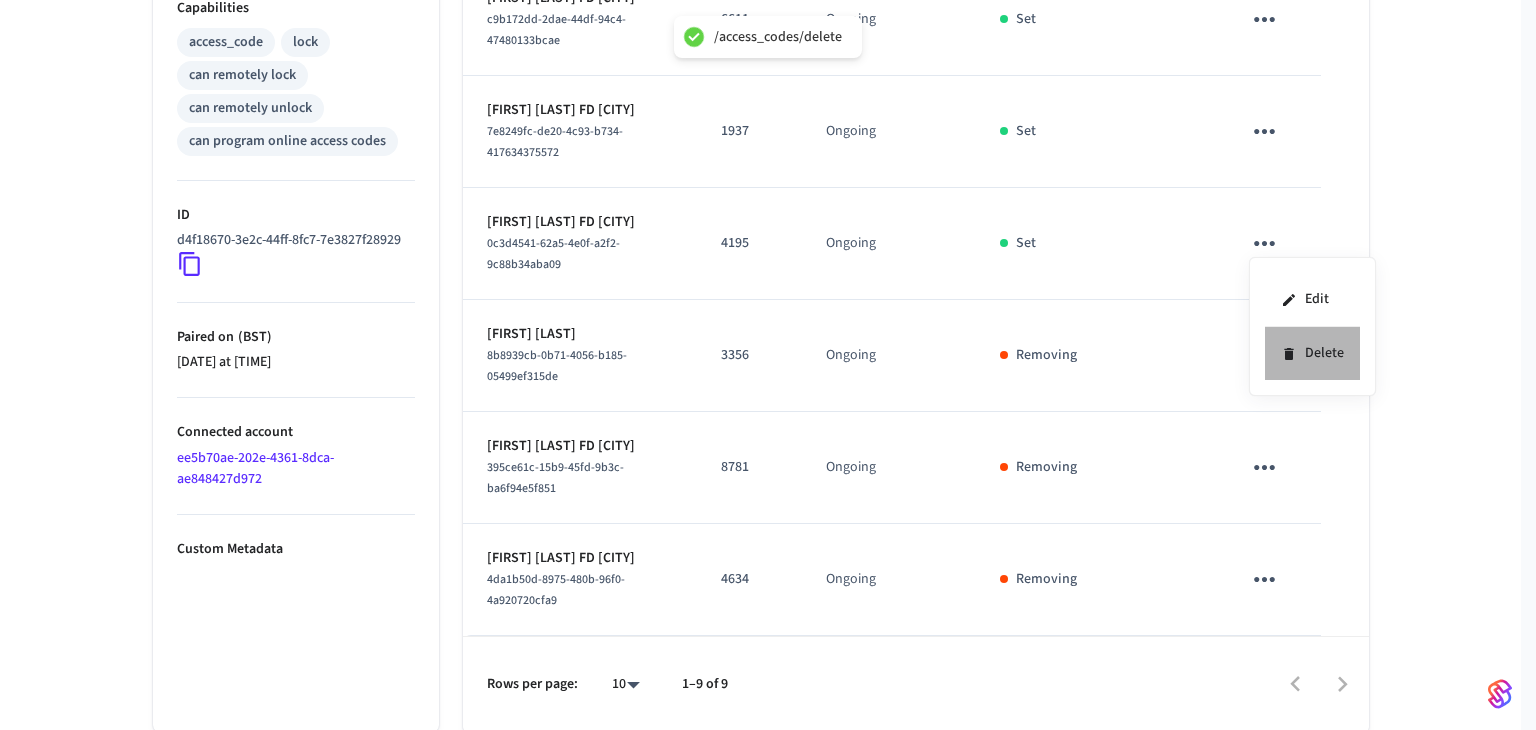 click on "Delete" at bounding box center [1312, 353] 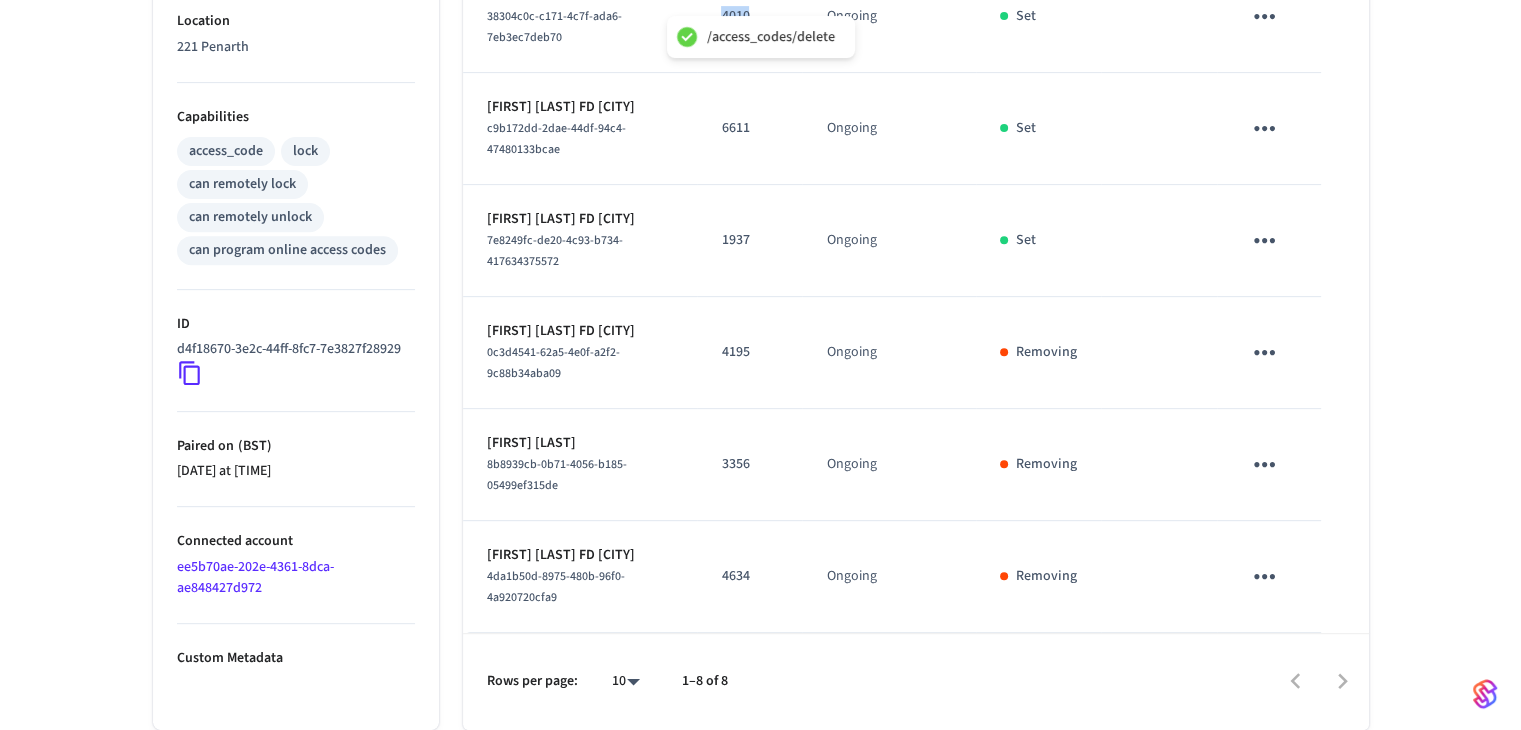 scroll, scrollTop: 728, scrollLeft: 0, axis: vertical 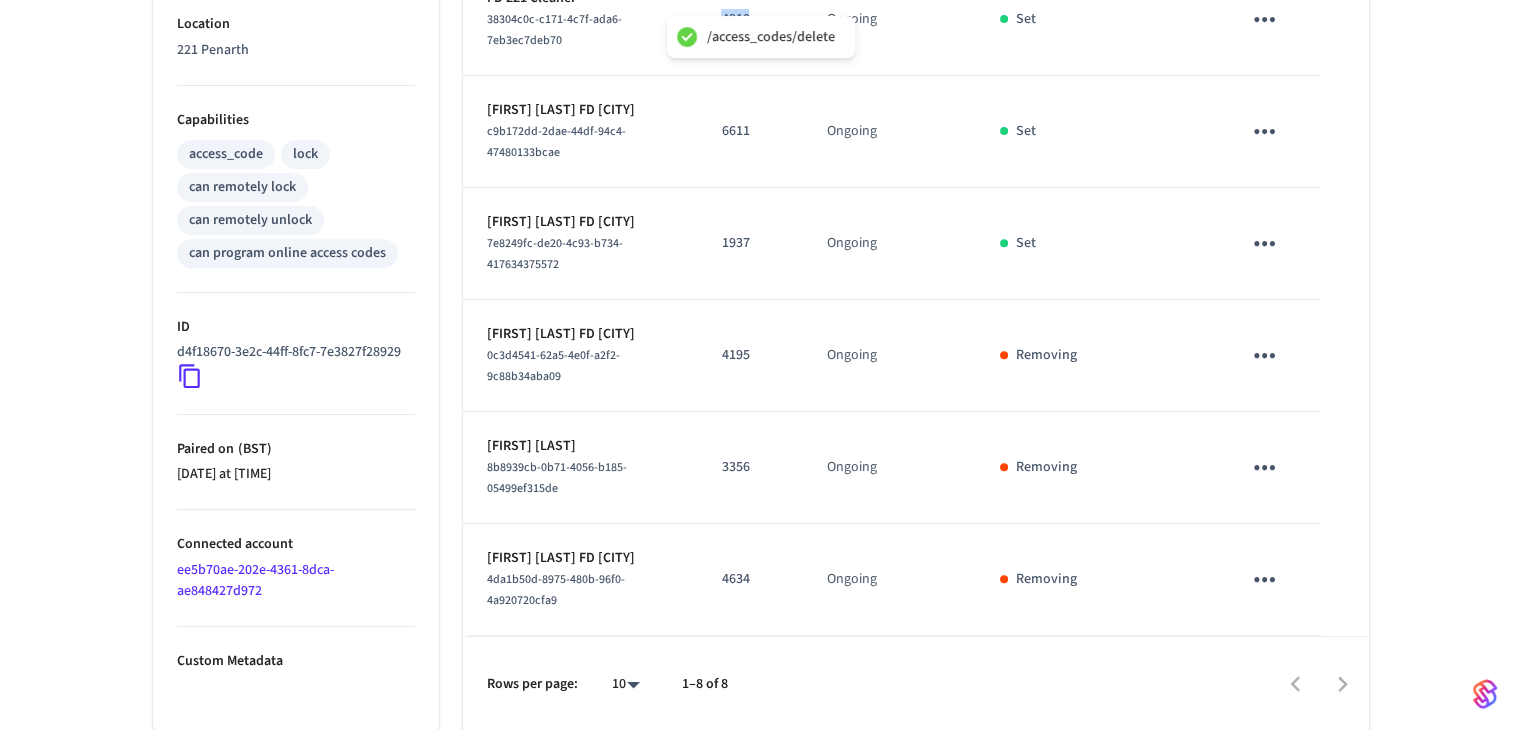 click 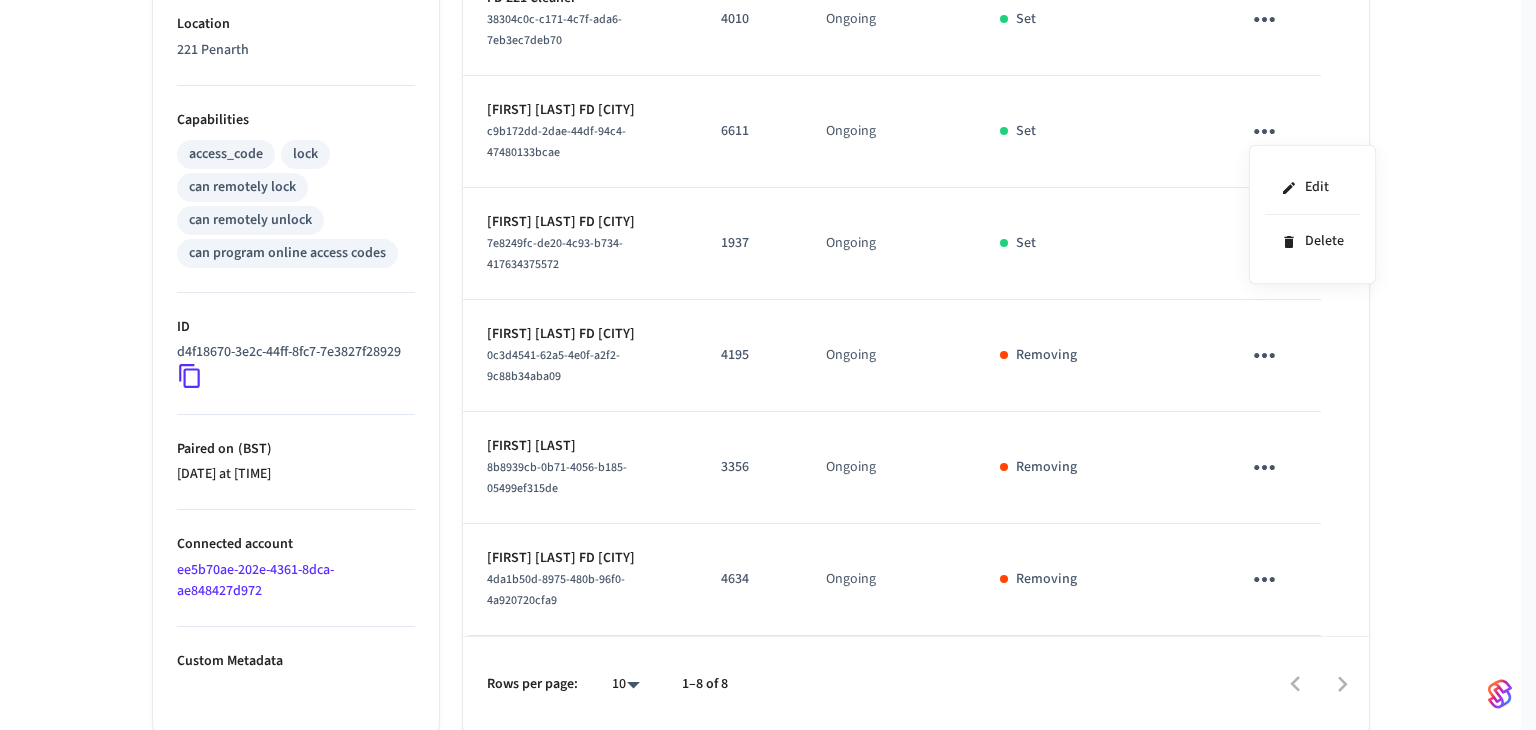 click at bounding box center [768, 365] 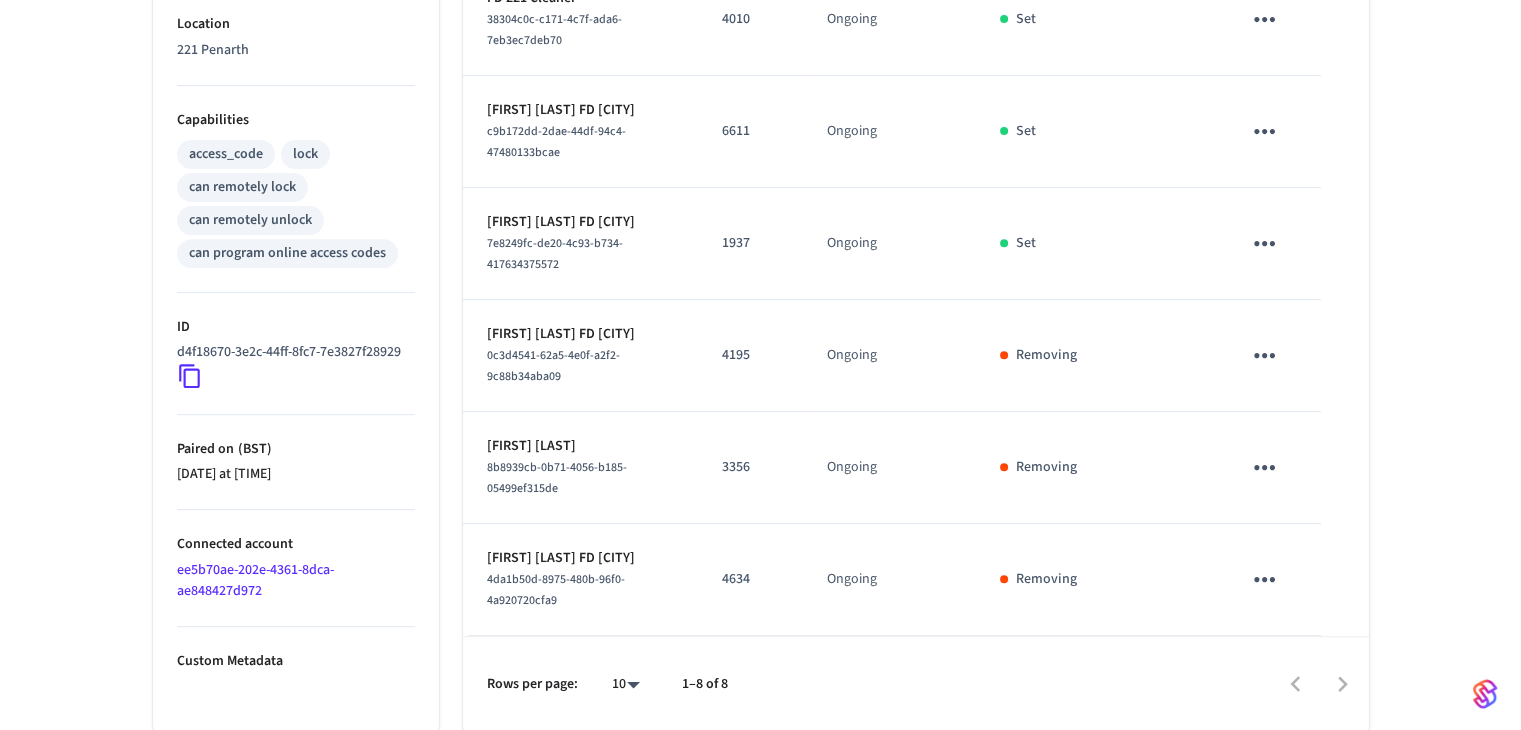 click 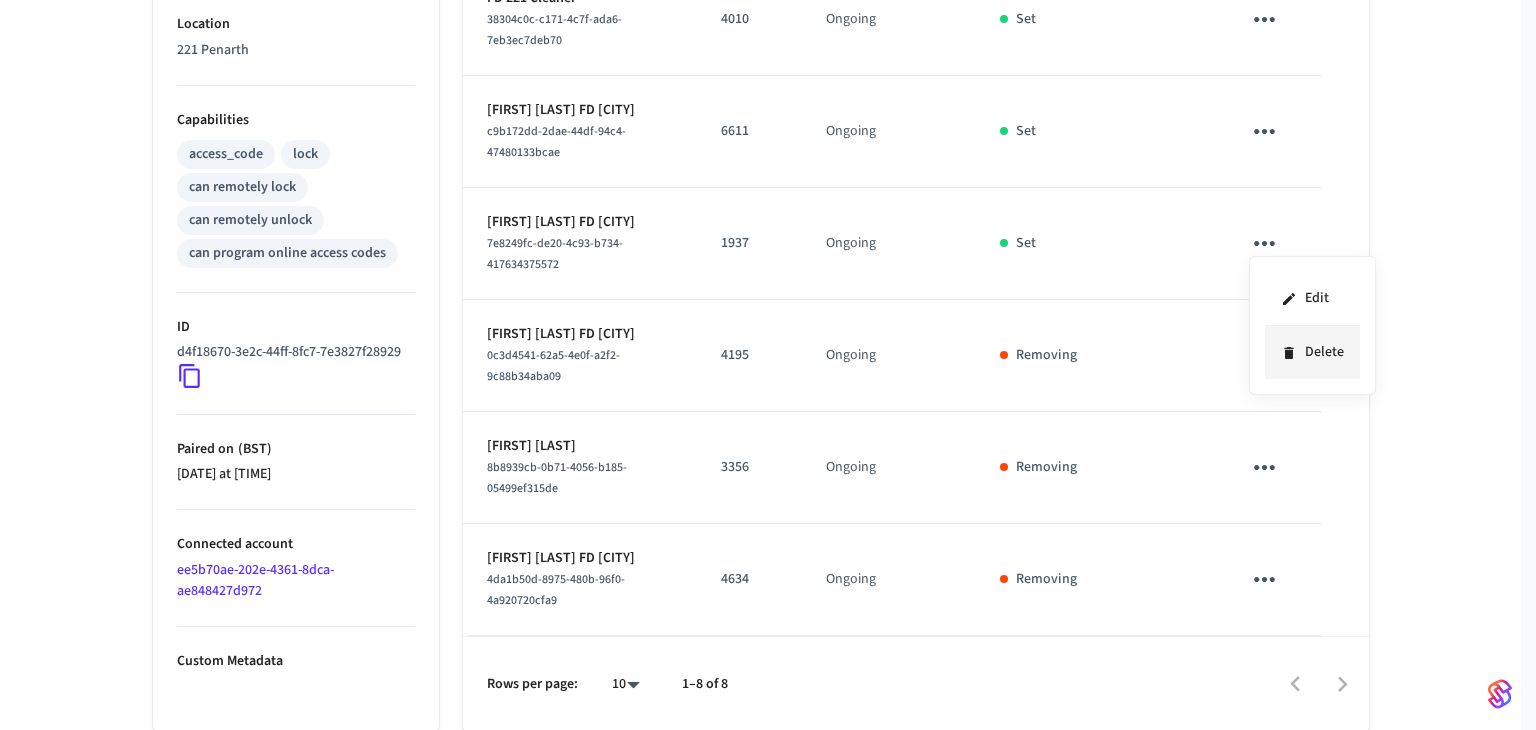 click on "Delete" at bounding box center (1312, 352) 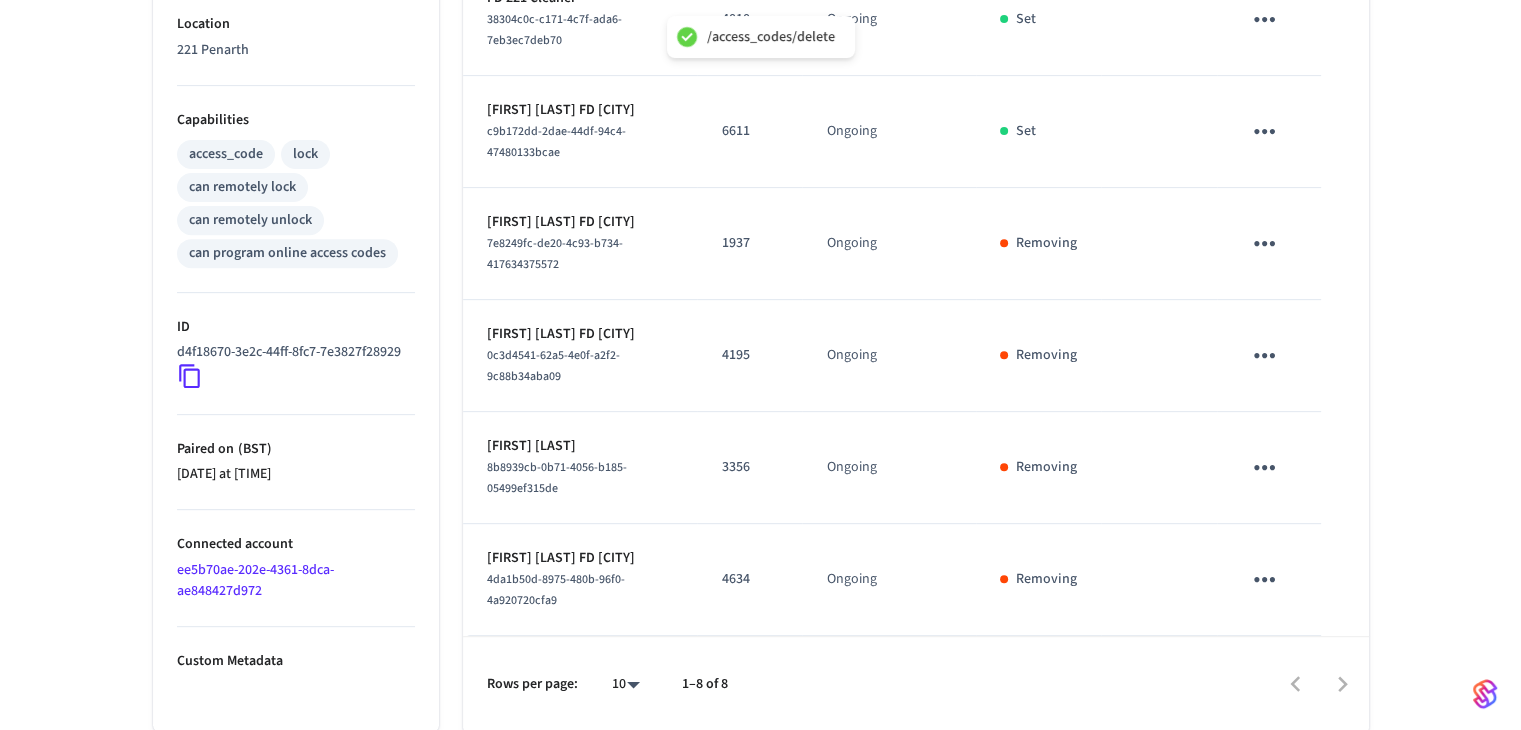 click 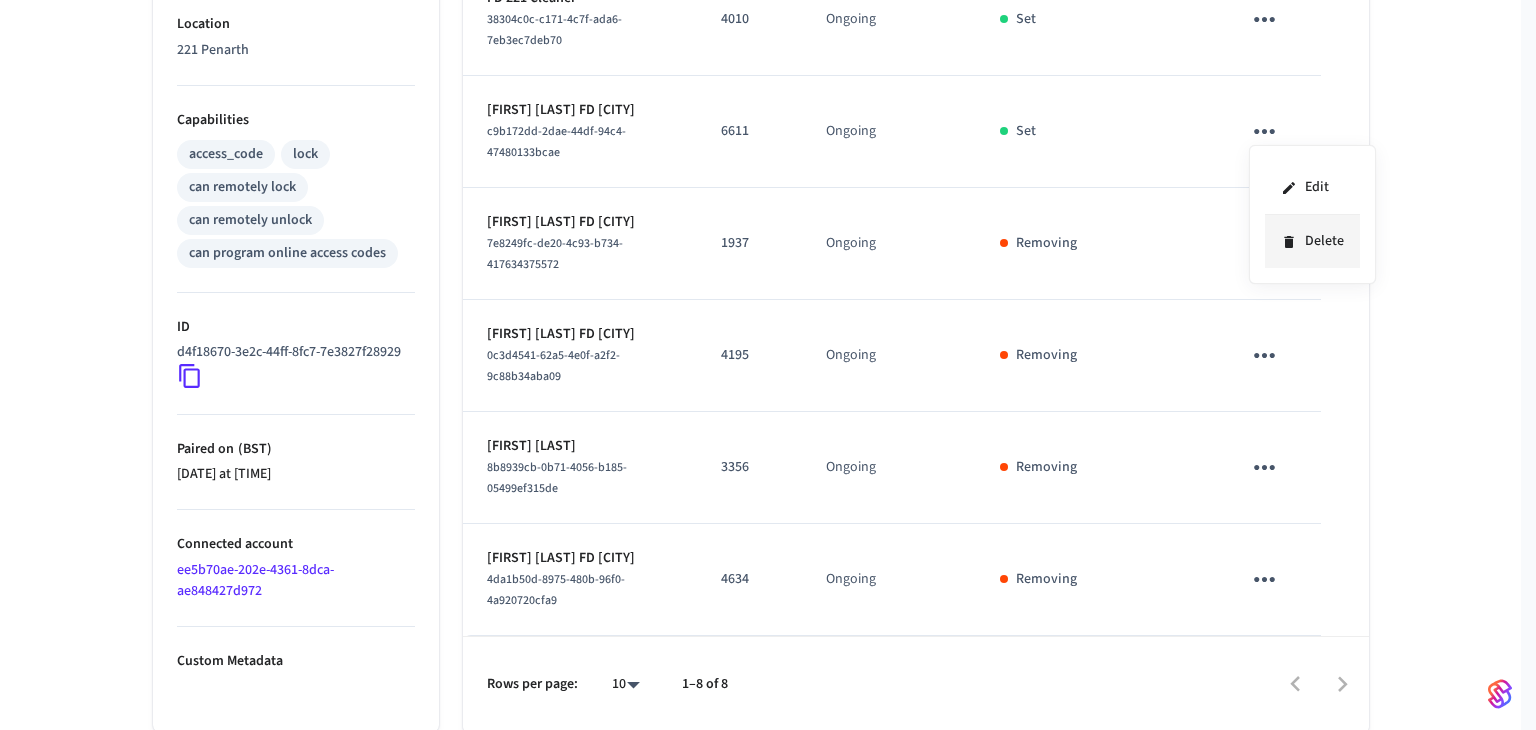 click on "Delete" at bounding box center [1312, 241] 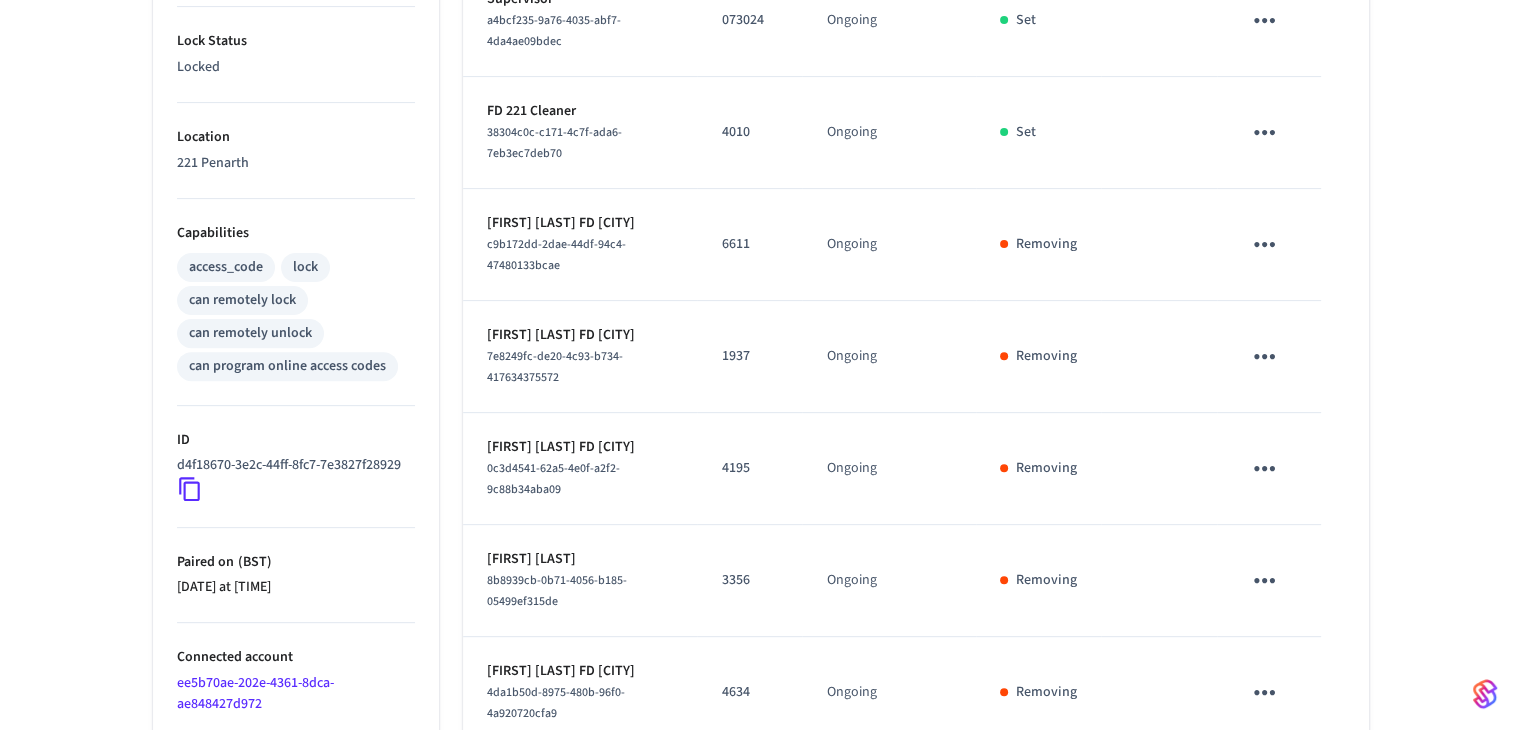 scroll, scrollTop: 728, scrollLeft: 0, axis: vertical 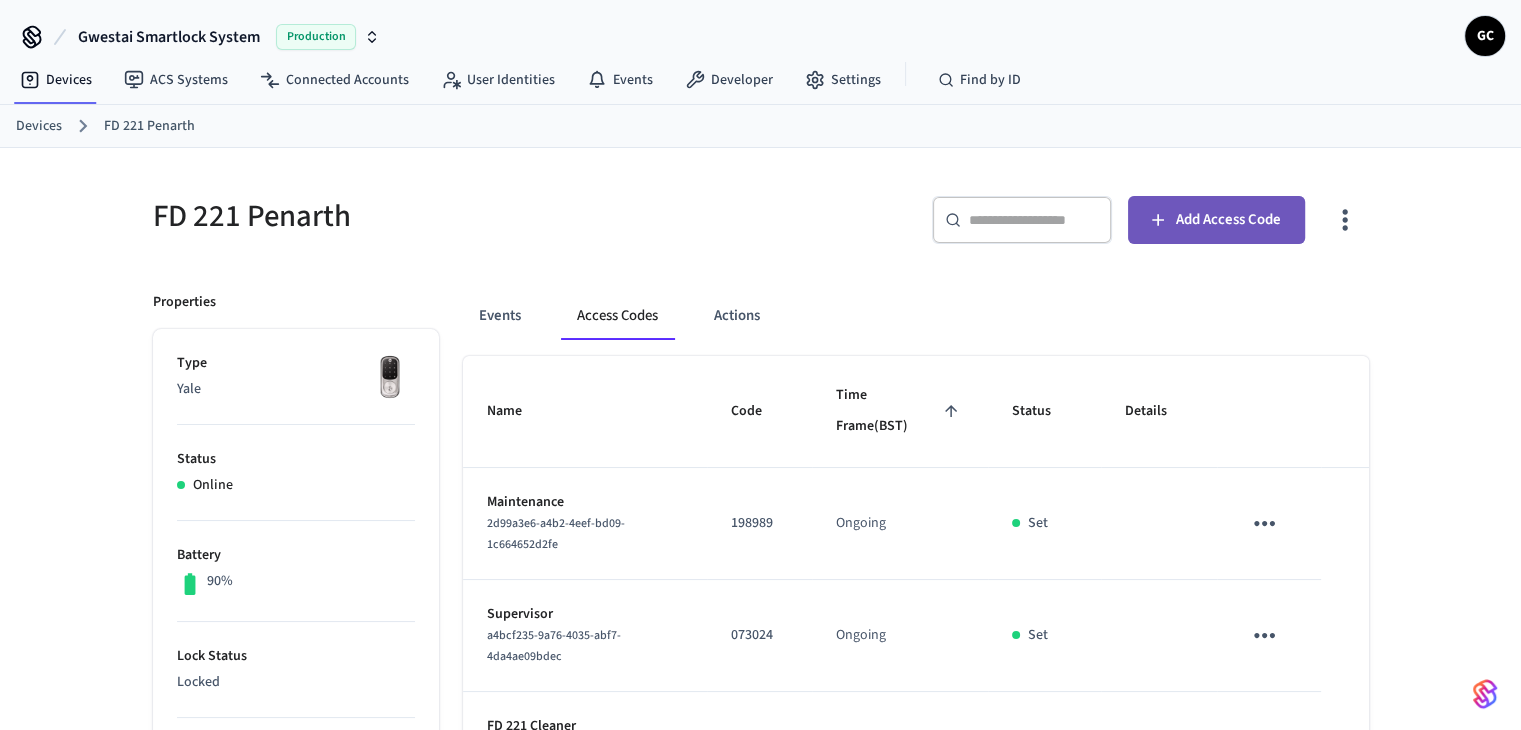 click on "Add Access Code" at bounding box center (1228, 220) 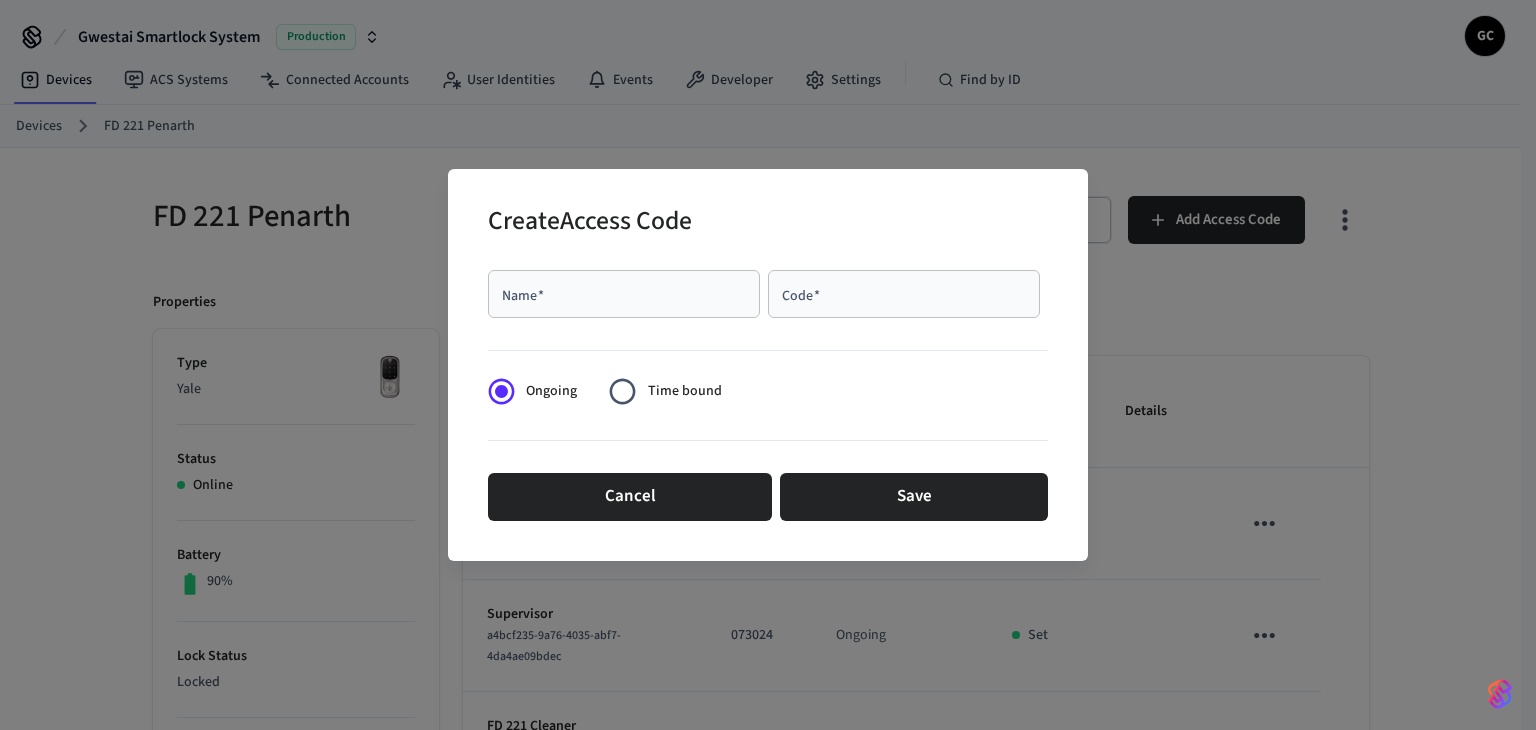click on "Code   *" at bounding box center [904, 294] 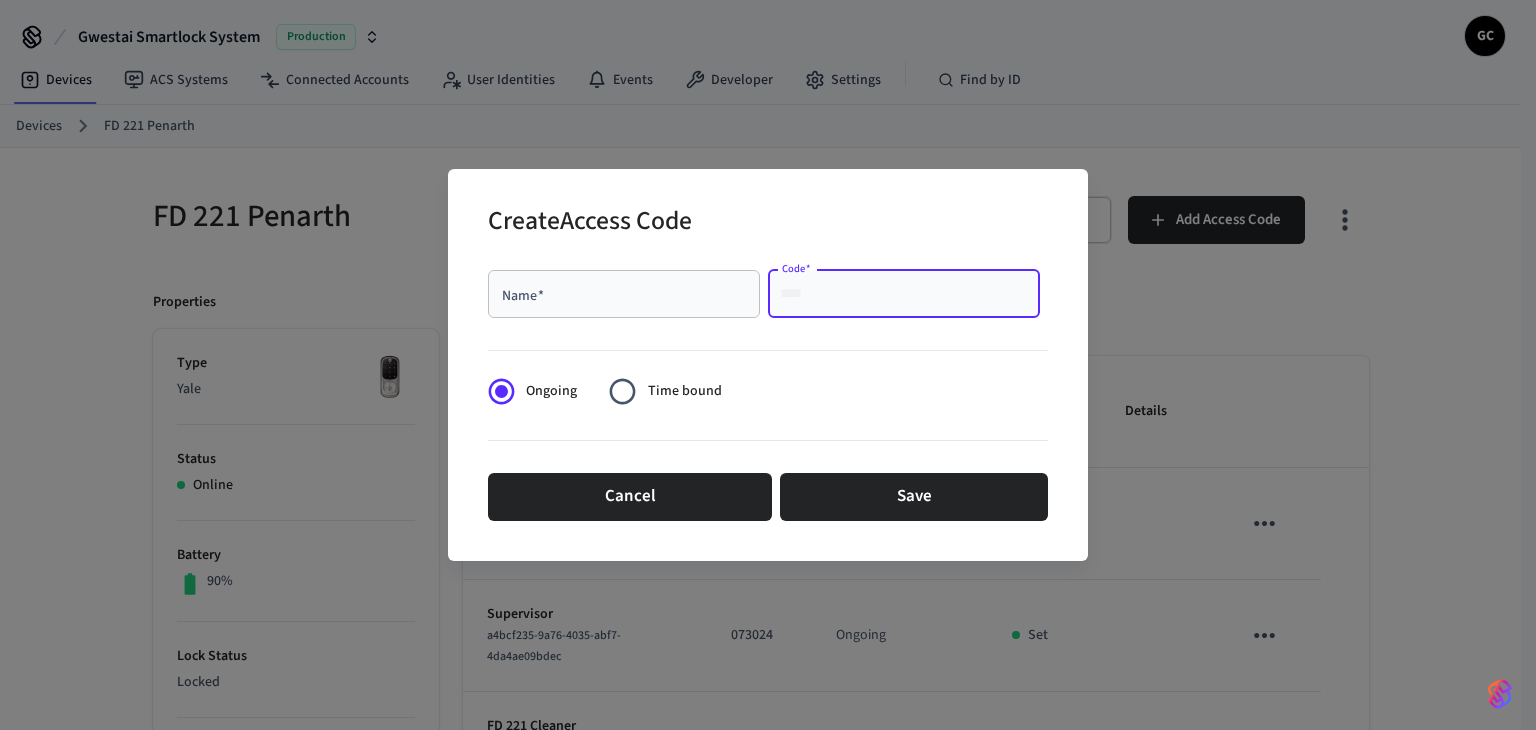 paste on "****" 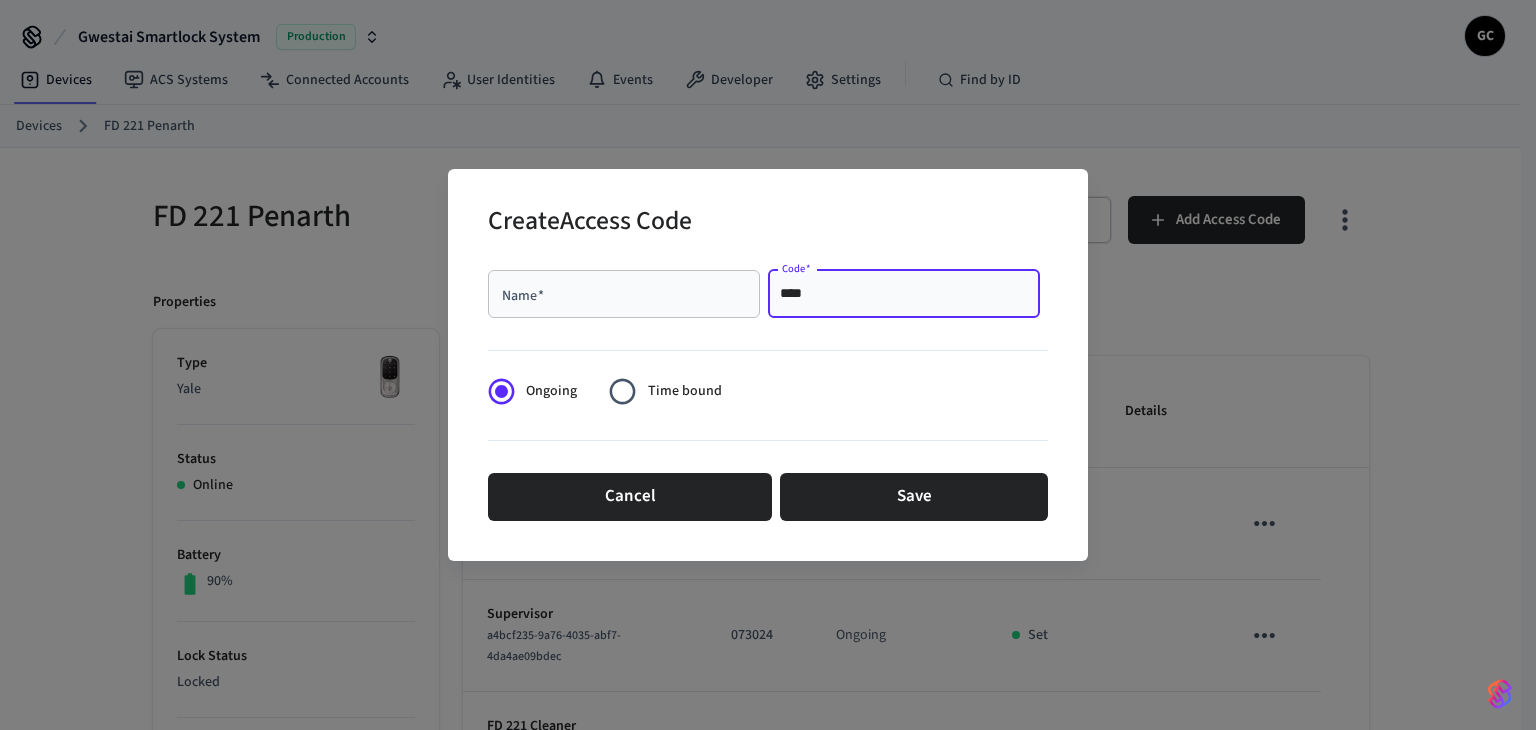 type on "****" 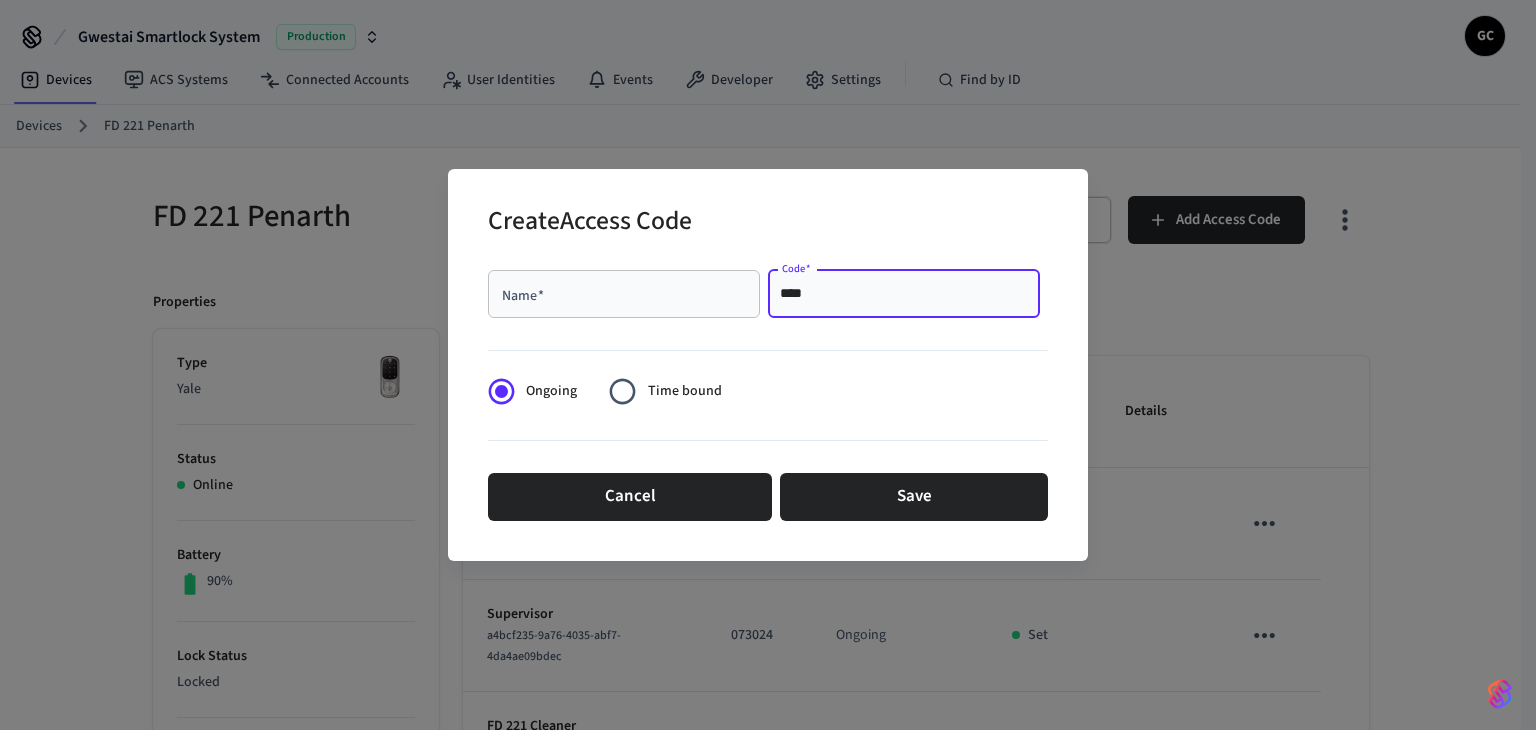 click on "Name   *" at bounding box center (624, 294) 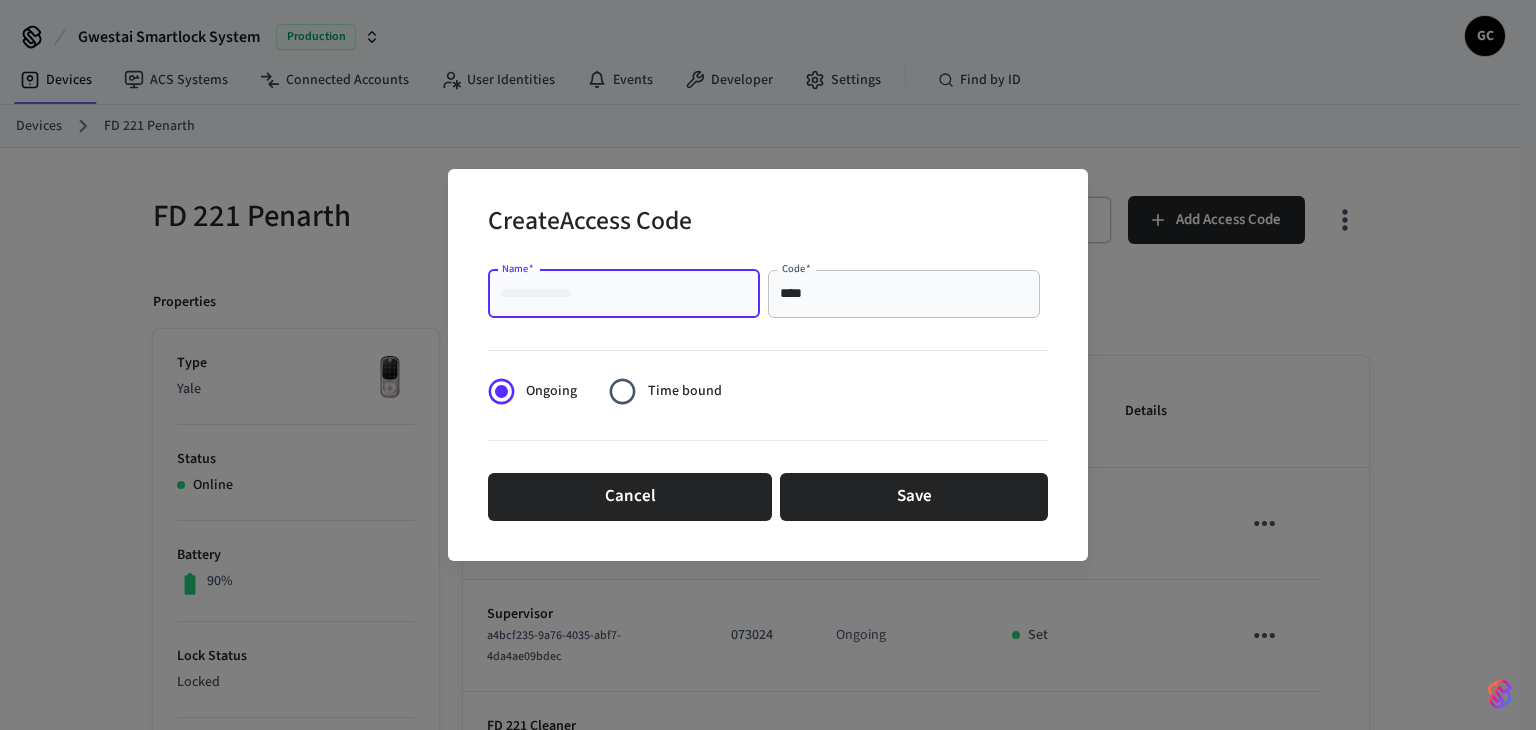 paste on "**********" 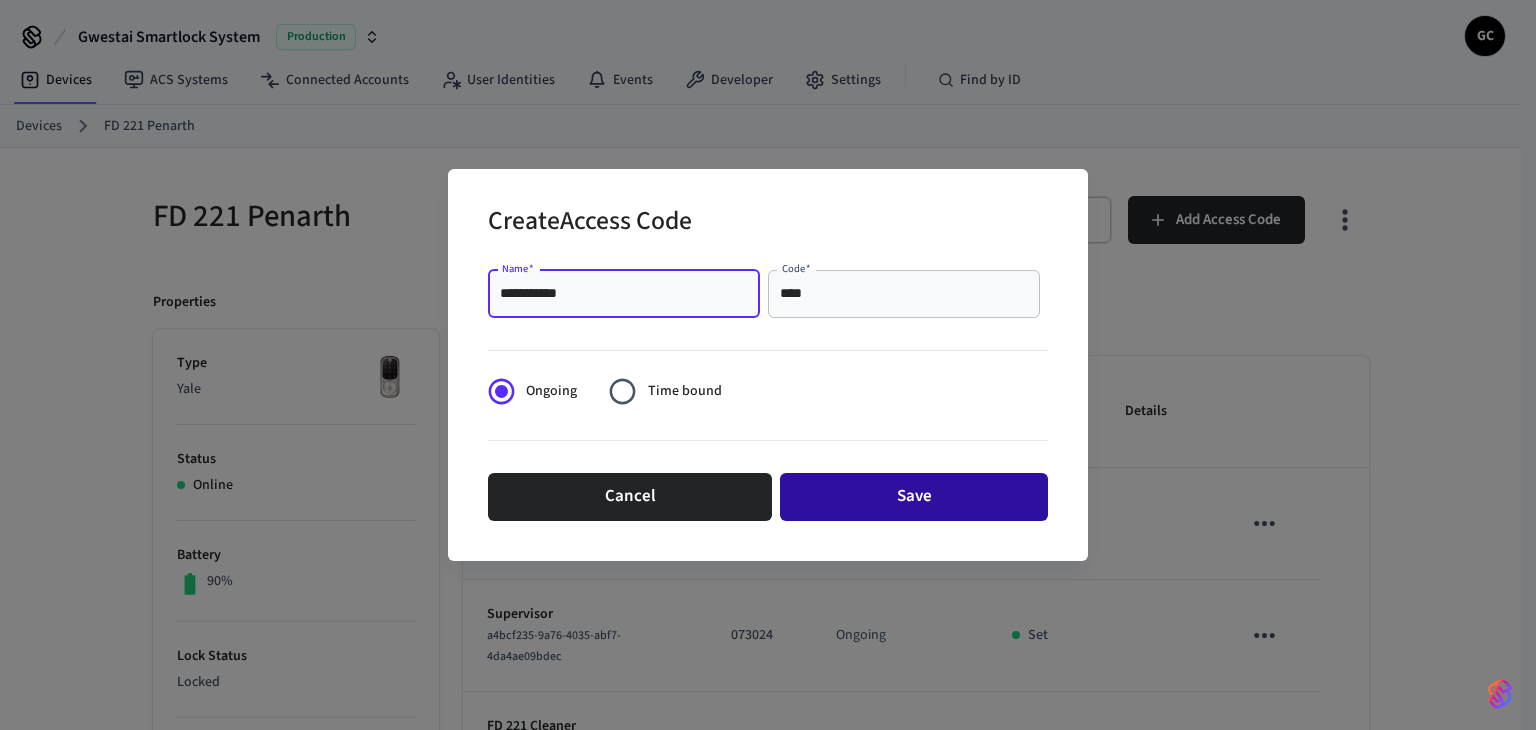 type on "**********" 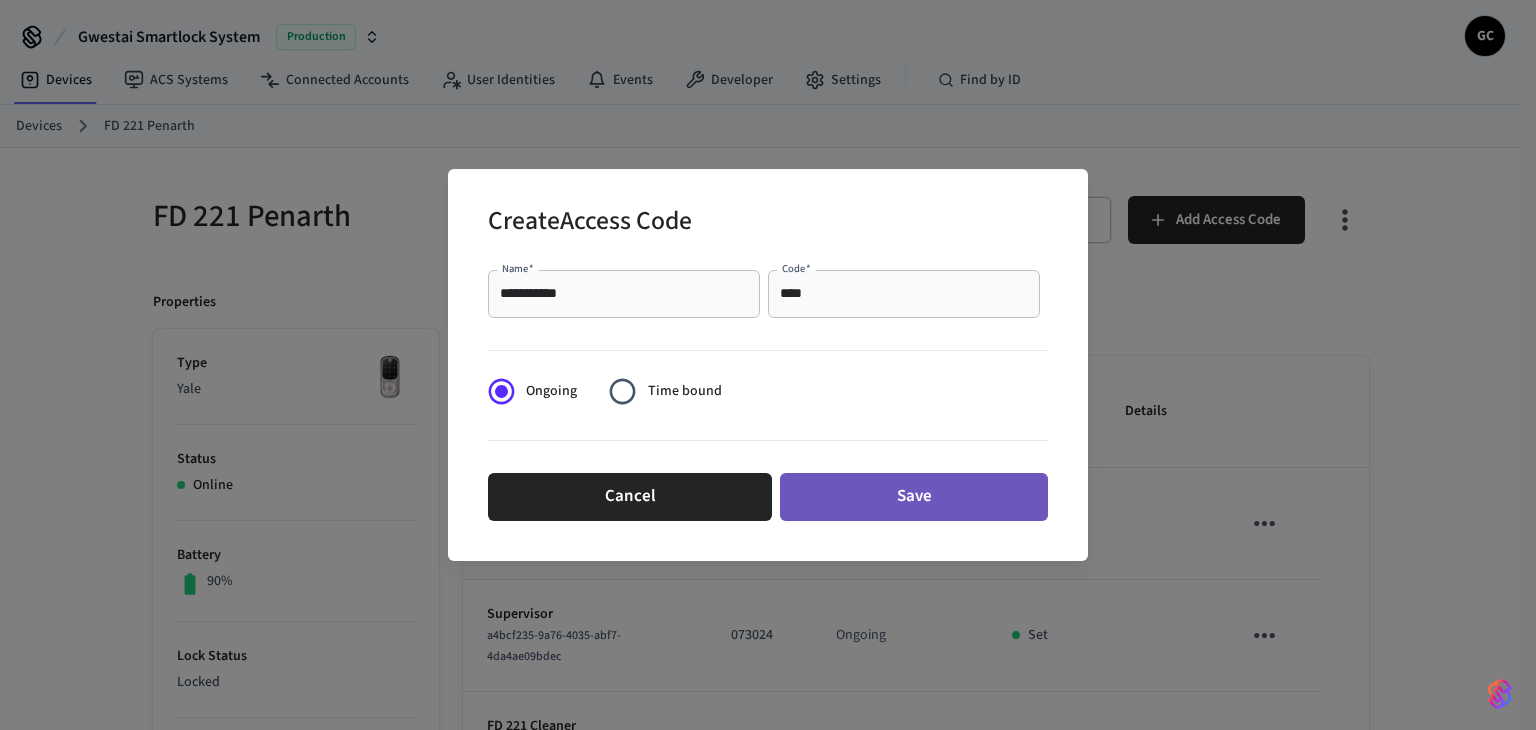 click on "Save" at bounding box center (914, 497) 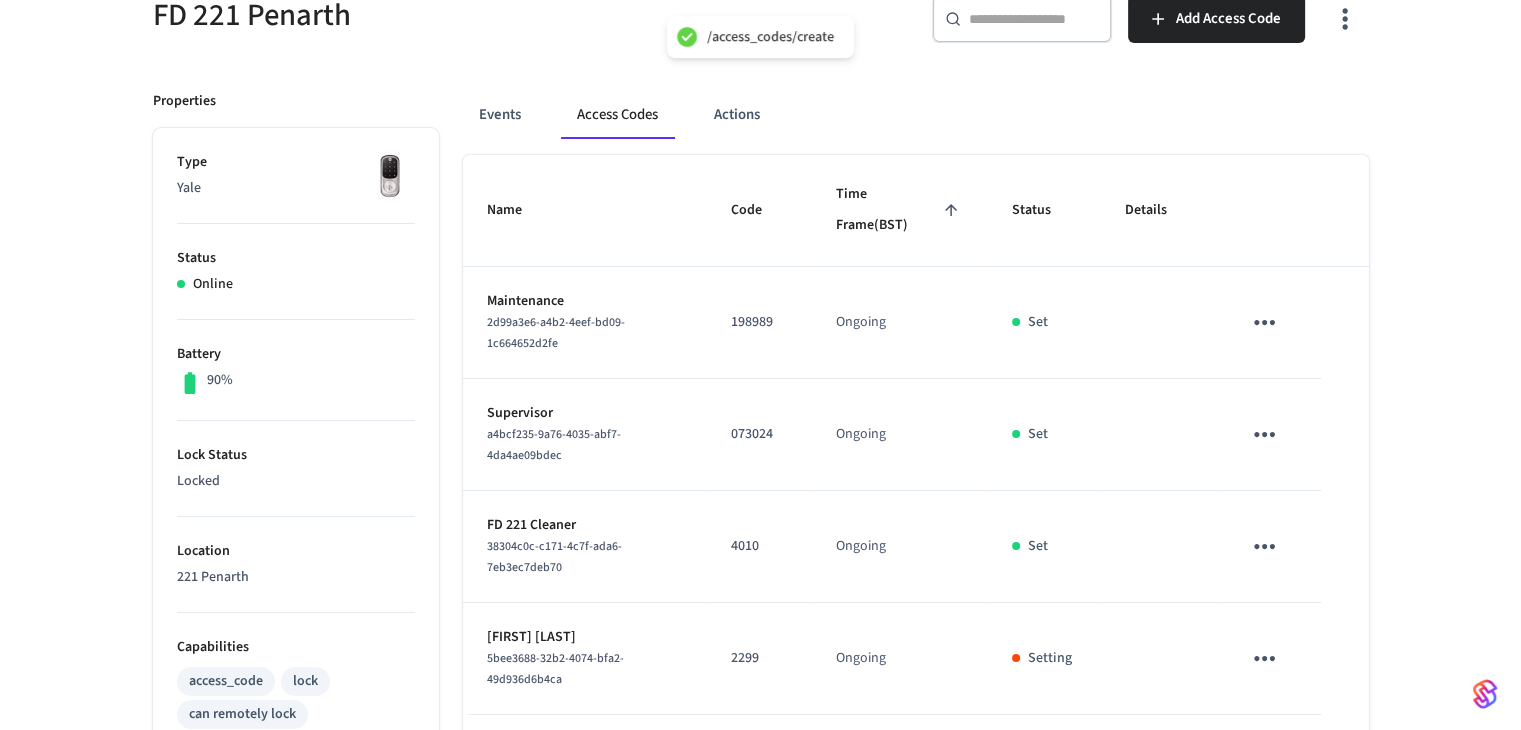 scroll, scrollTop: 400, scrollLeft: 0, axis: vertical 